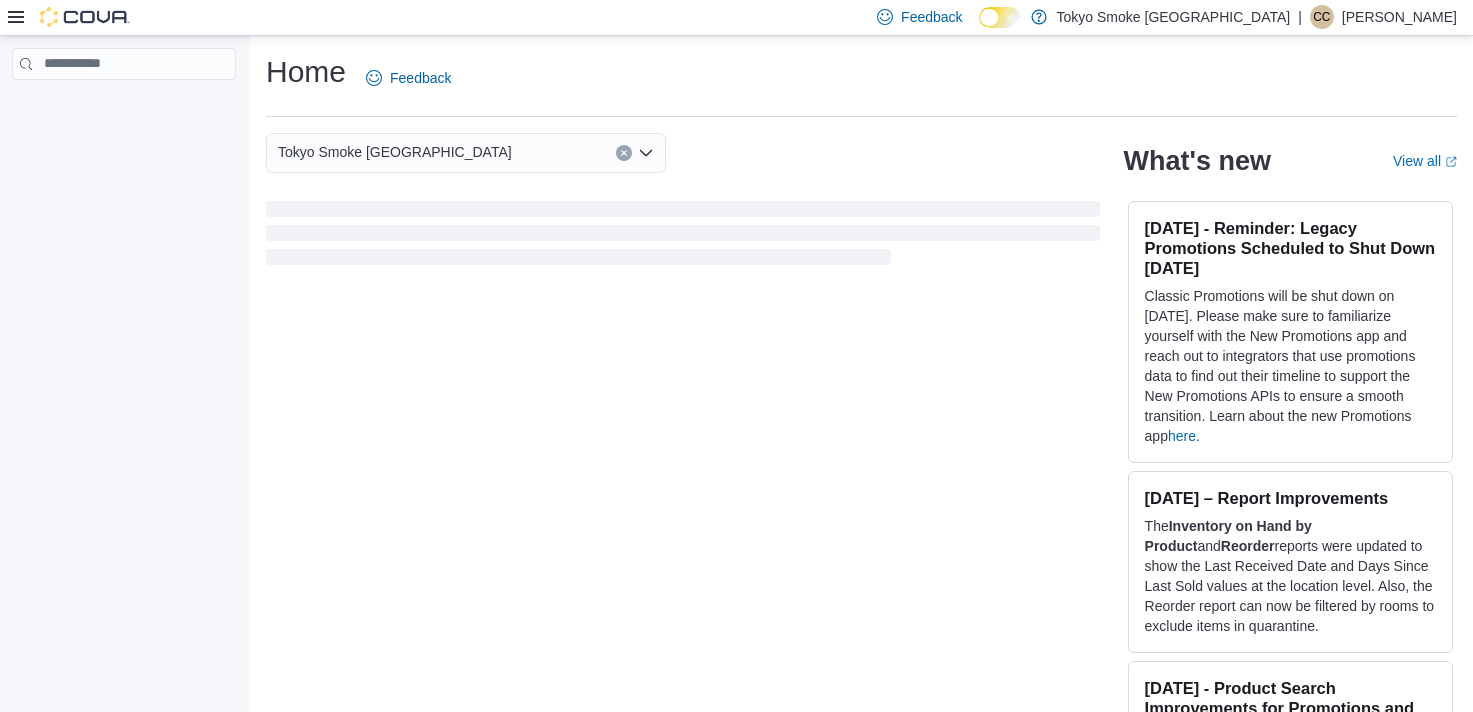 scroll, scrollTop: 0, scrollLeft: 0, axis: both 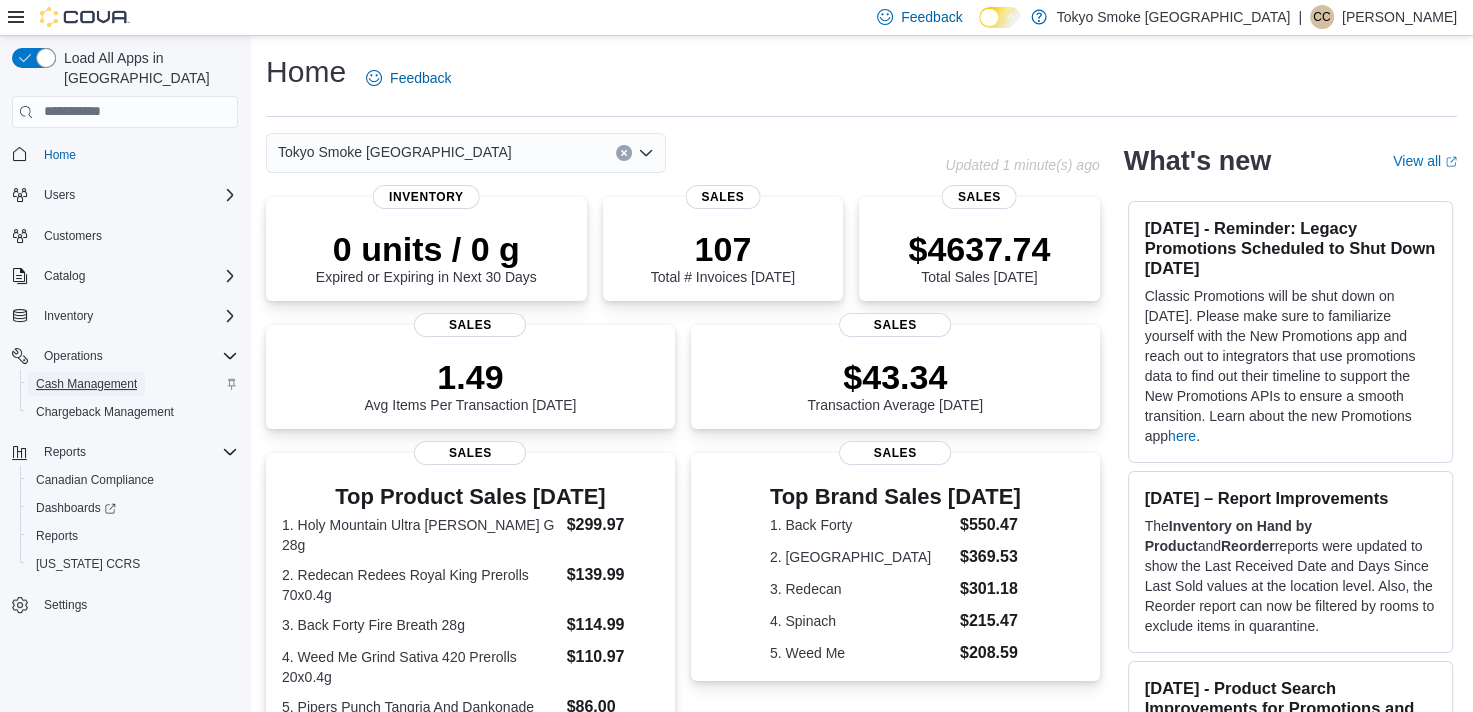 click on "Cash Management" at bounding box center [86, 384] 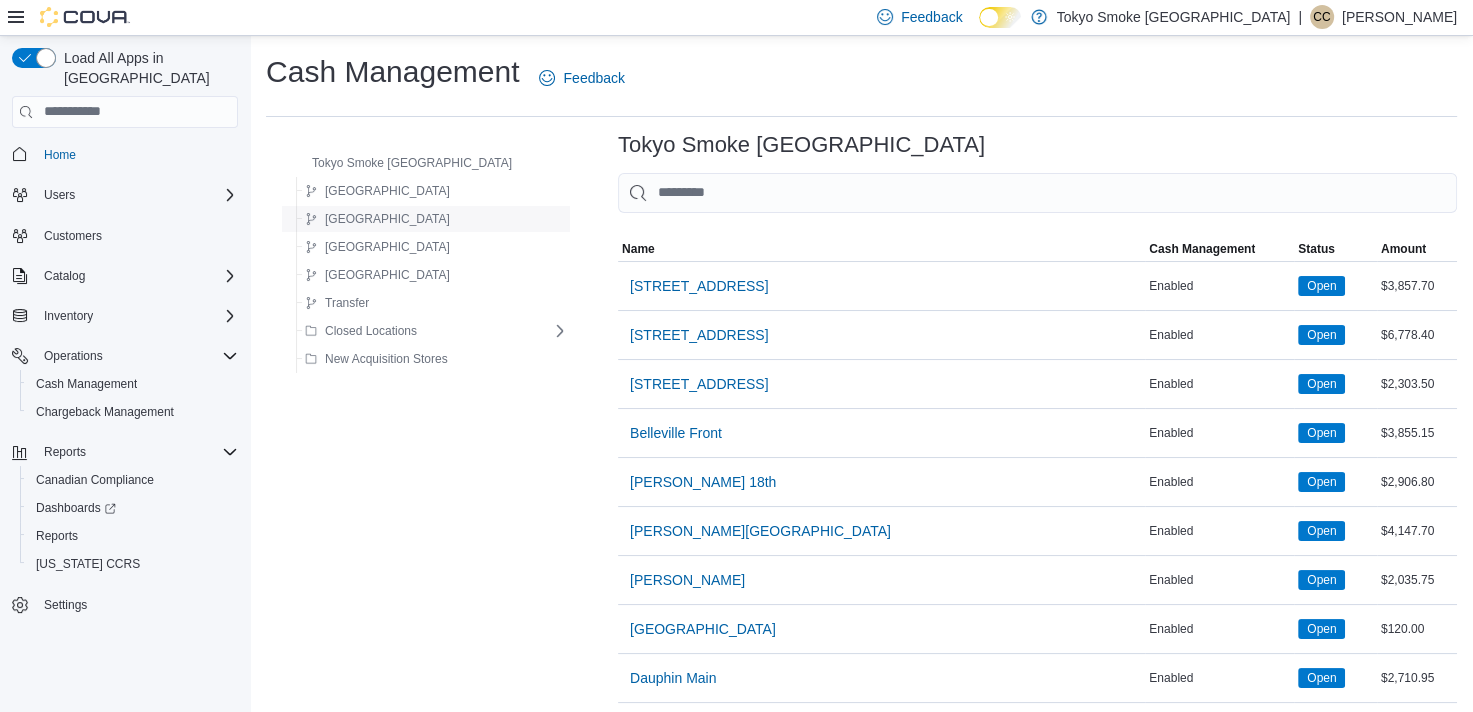 click on "[GEOGRAPHIC_DATA]" at bounding box center [387, 219] 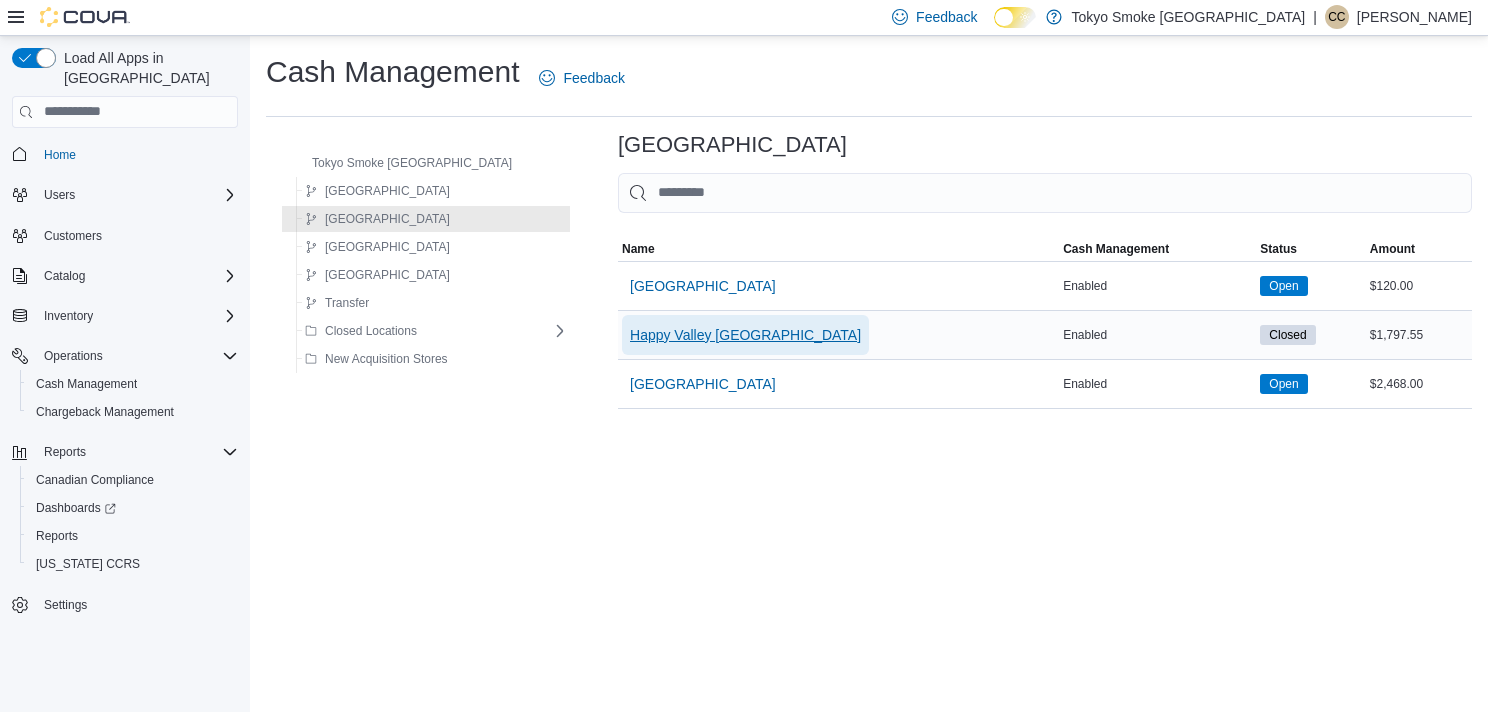 click on "Happy Valley [GEOGRAPHIC_DATA]" at bounding box center (745, 335) 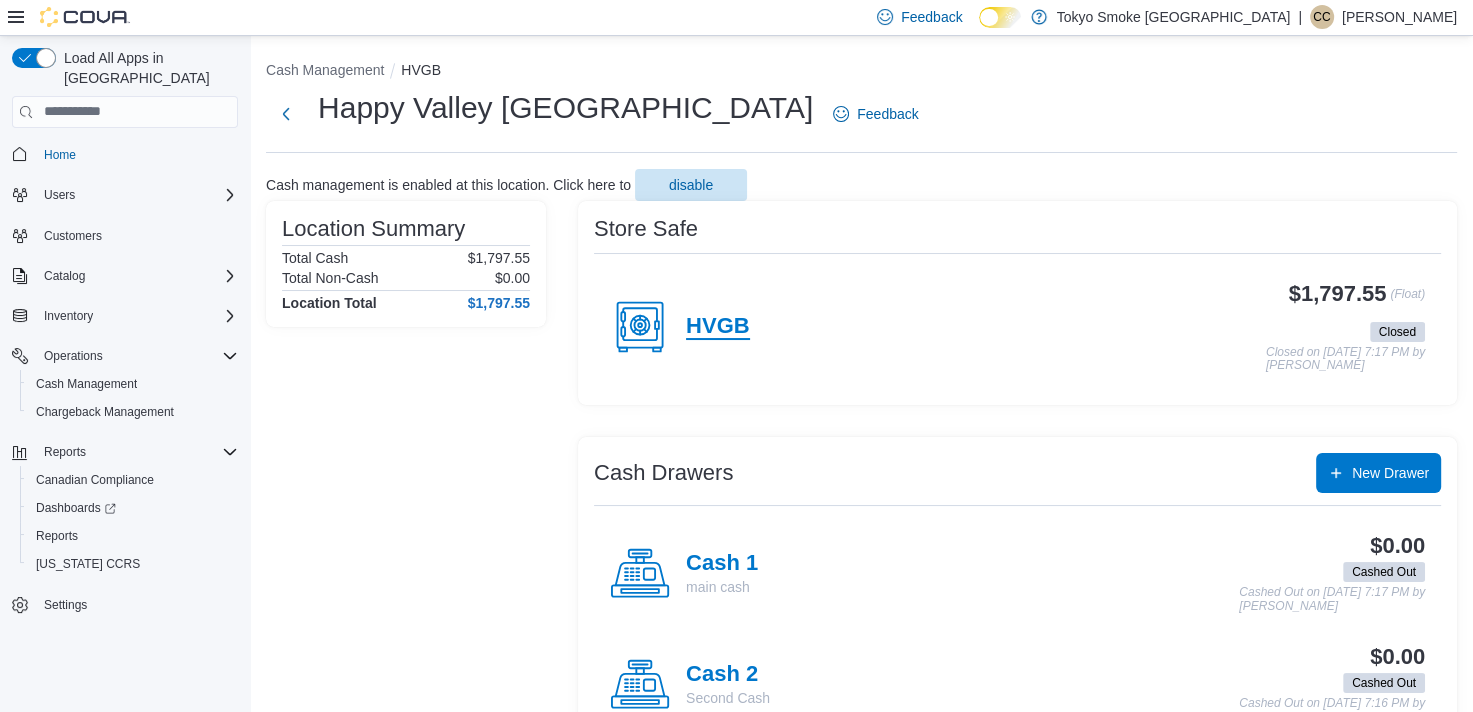 click on "HVGB" at bounding box center [718, 327] 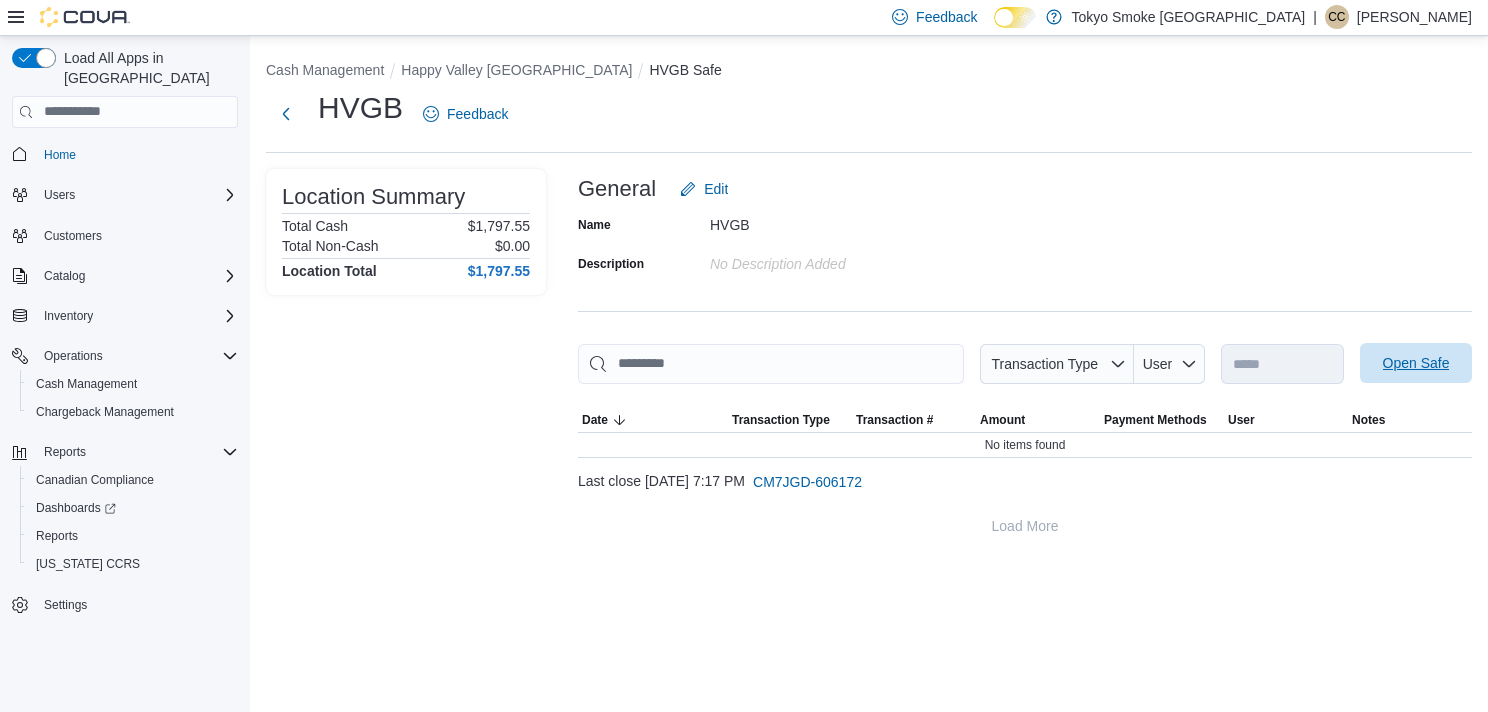 click on "Open Safe" at bounding box center [1416, 363] 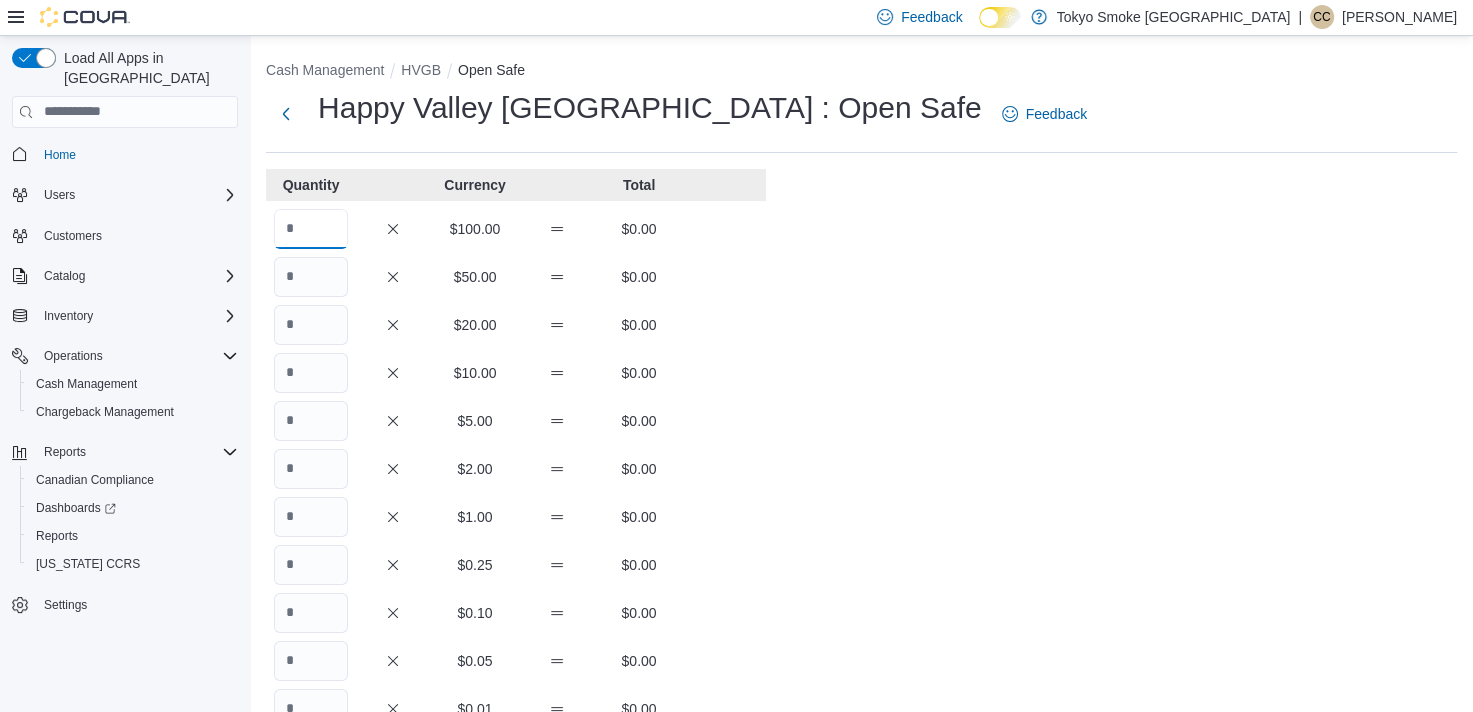 click at bounding box center (311, 229) 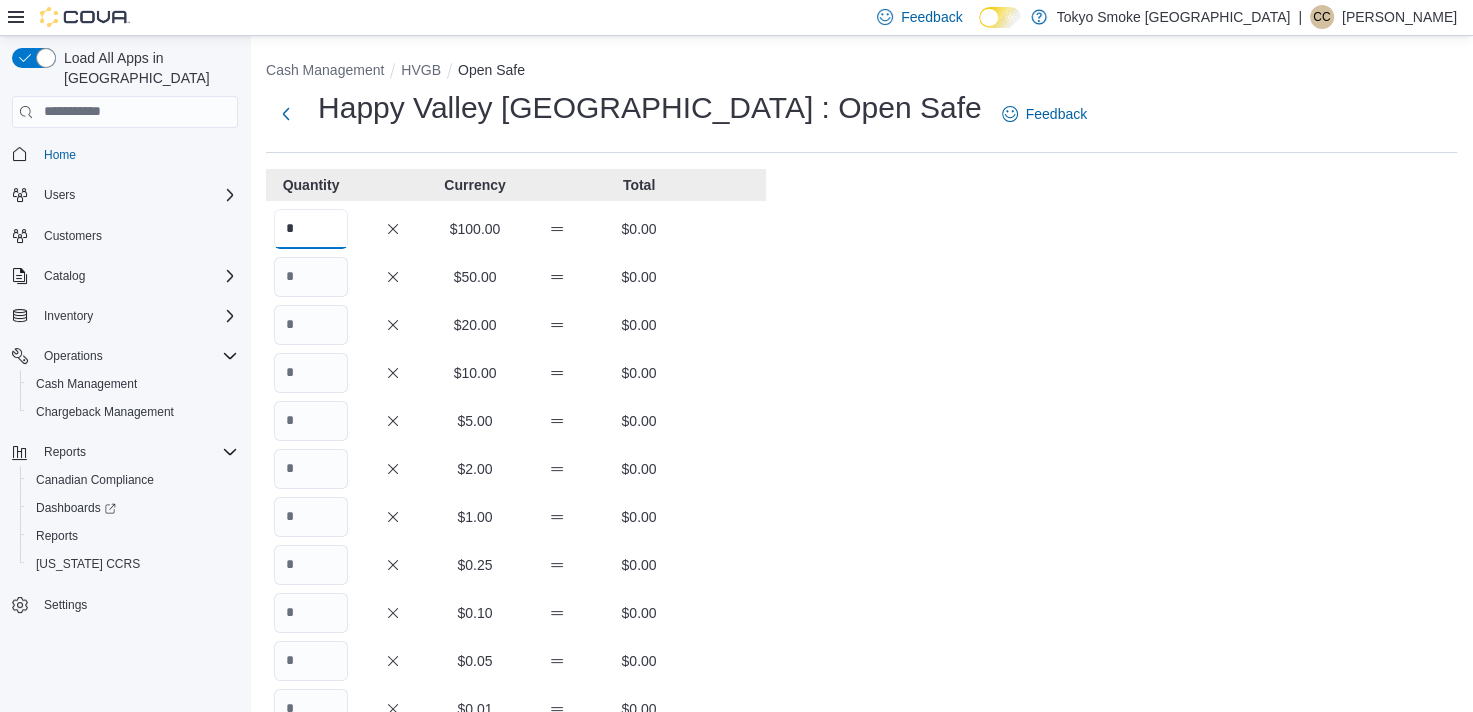 type on "*" 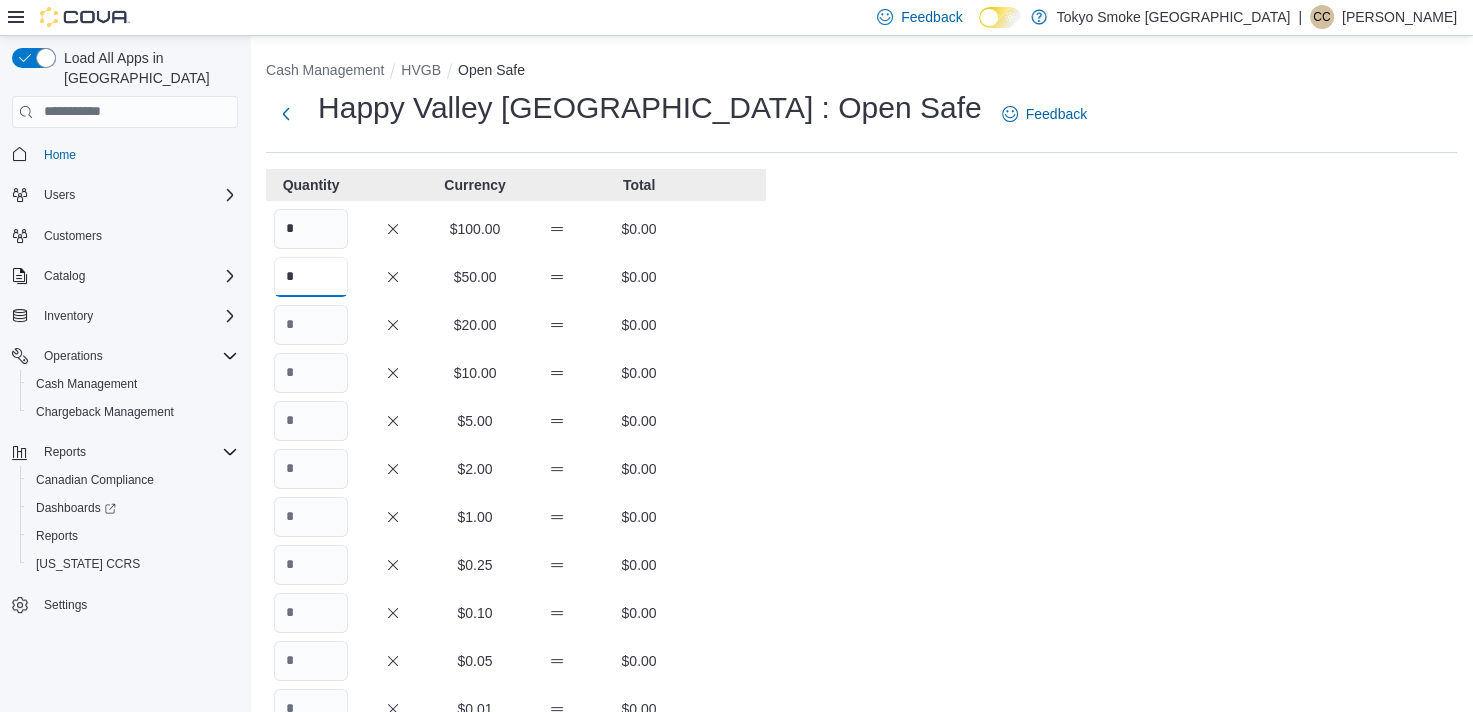 type on "*" 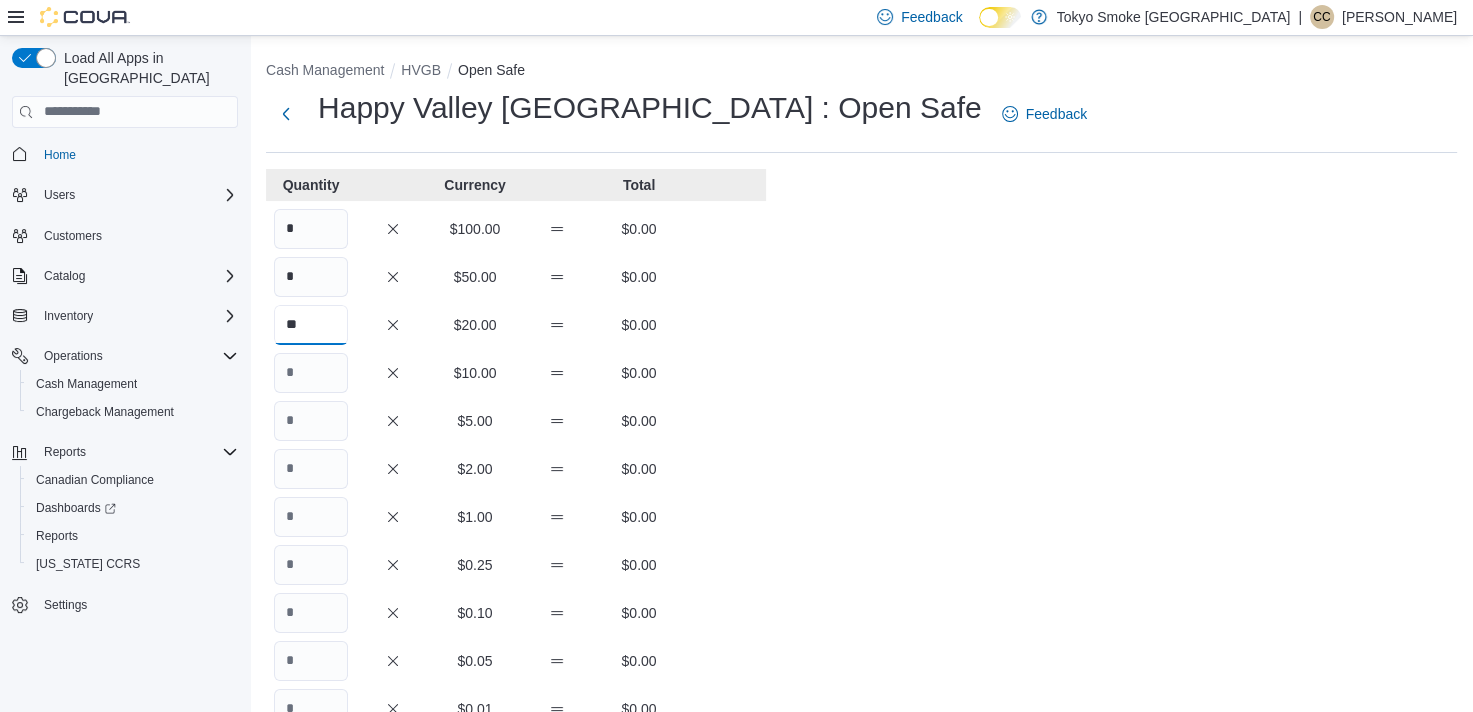 type on "**" 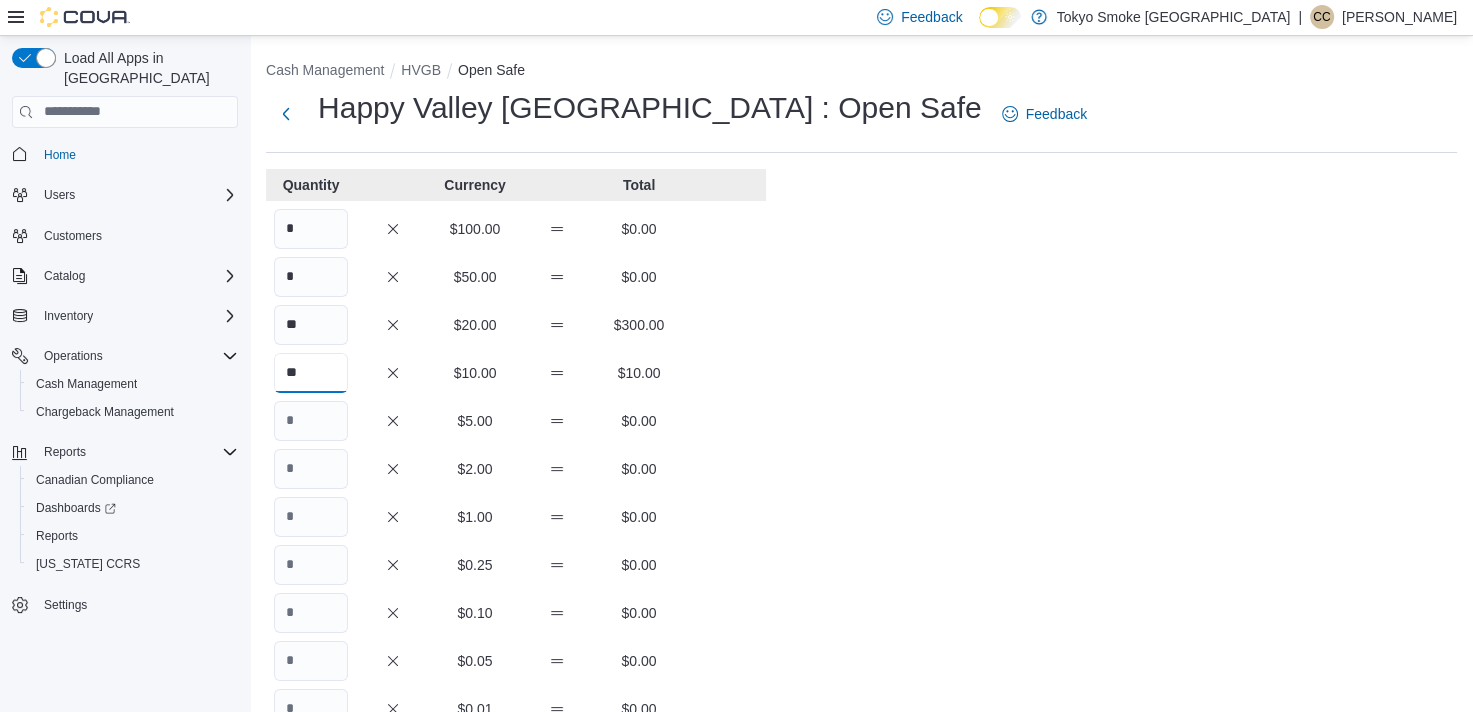 type on "**" 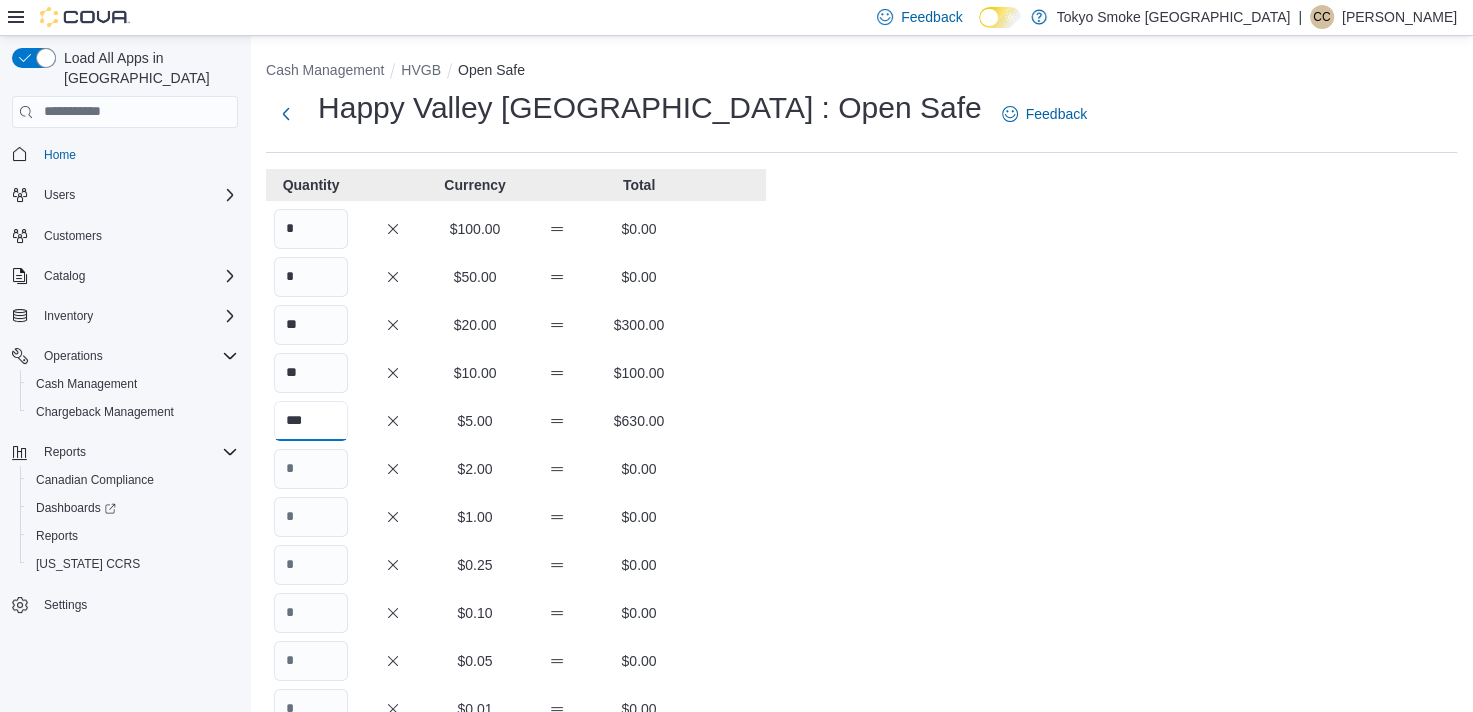type on "***" 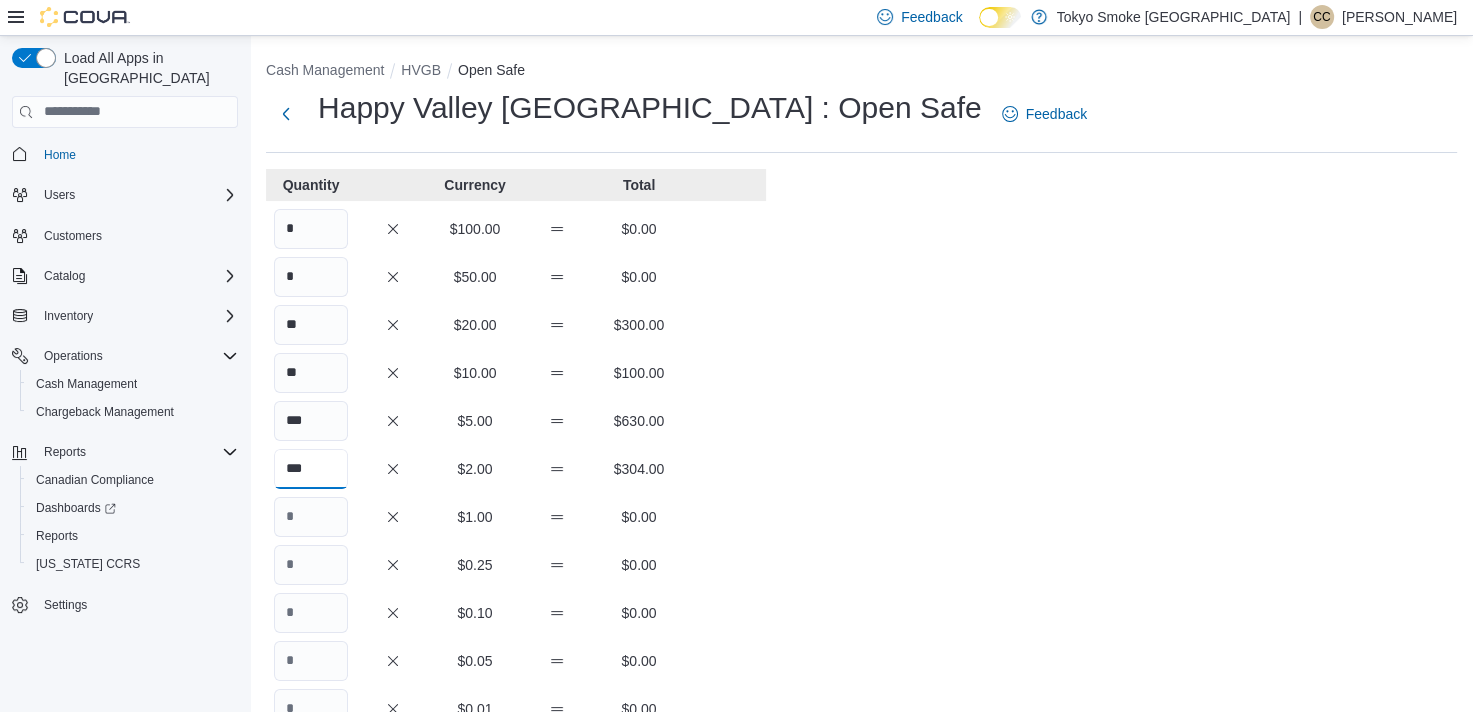 type on "***" 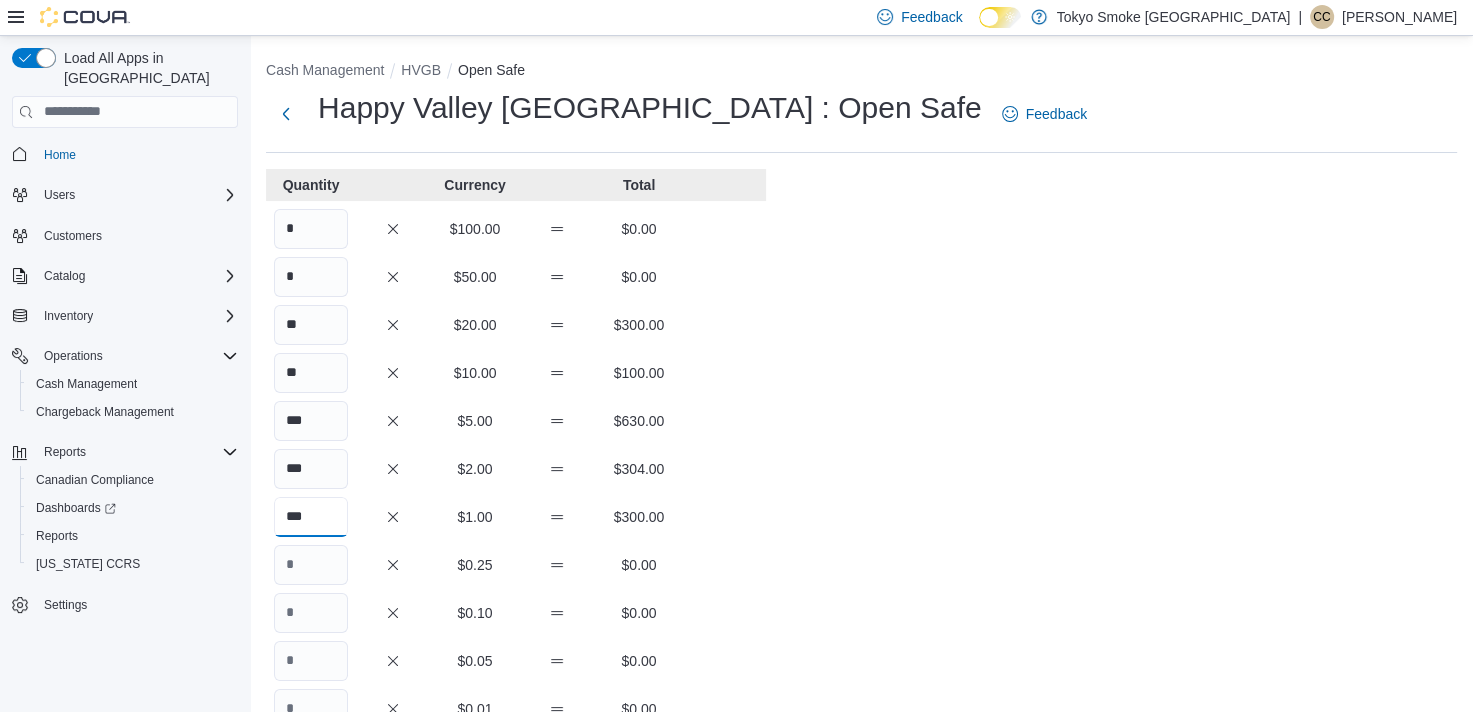 type on "***" 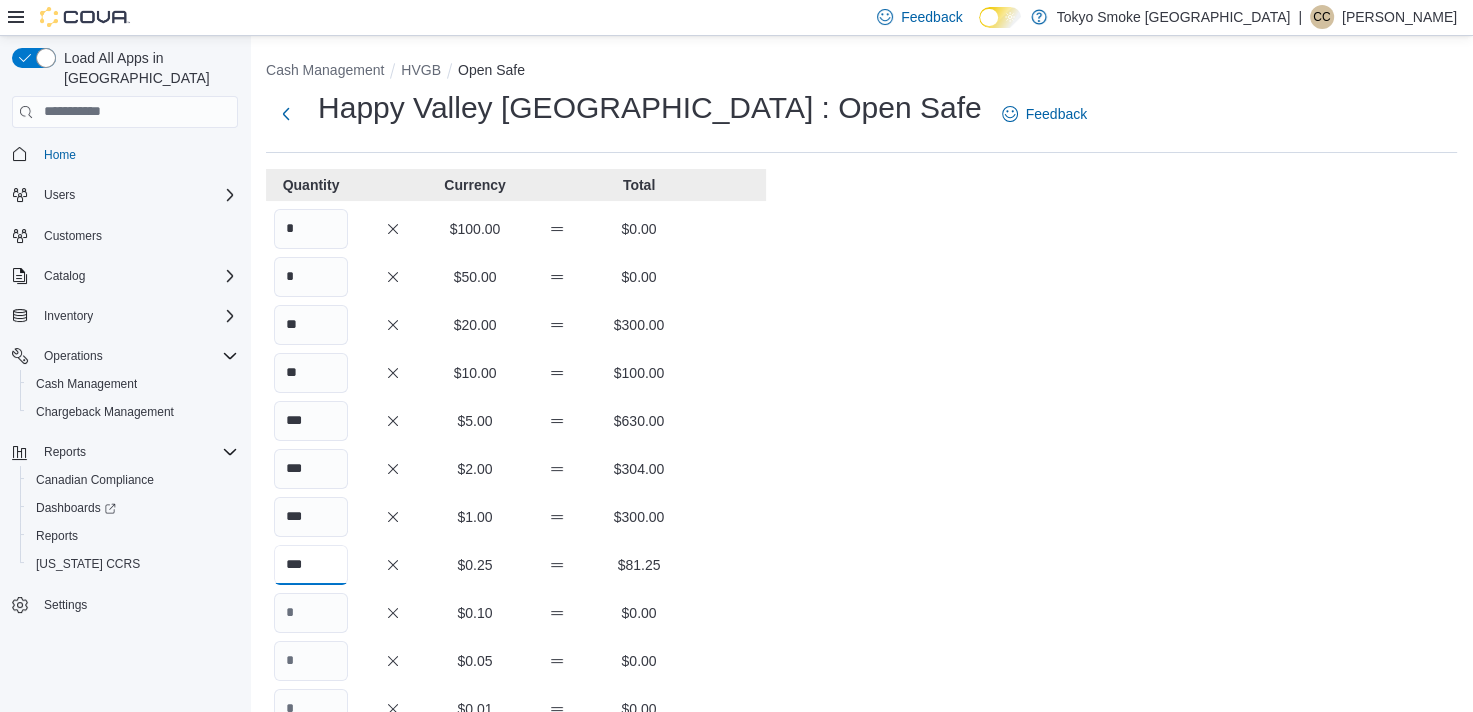 type on "***" 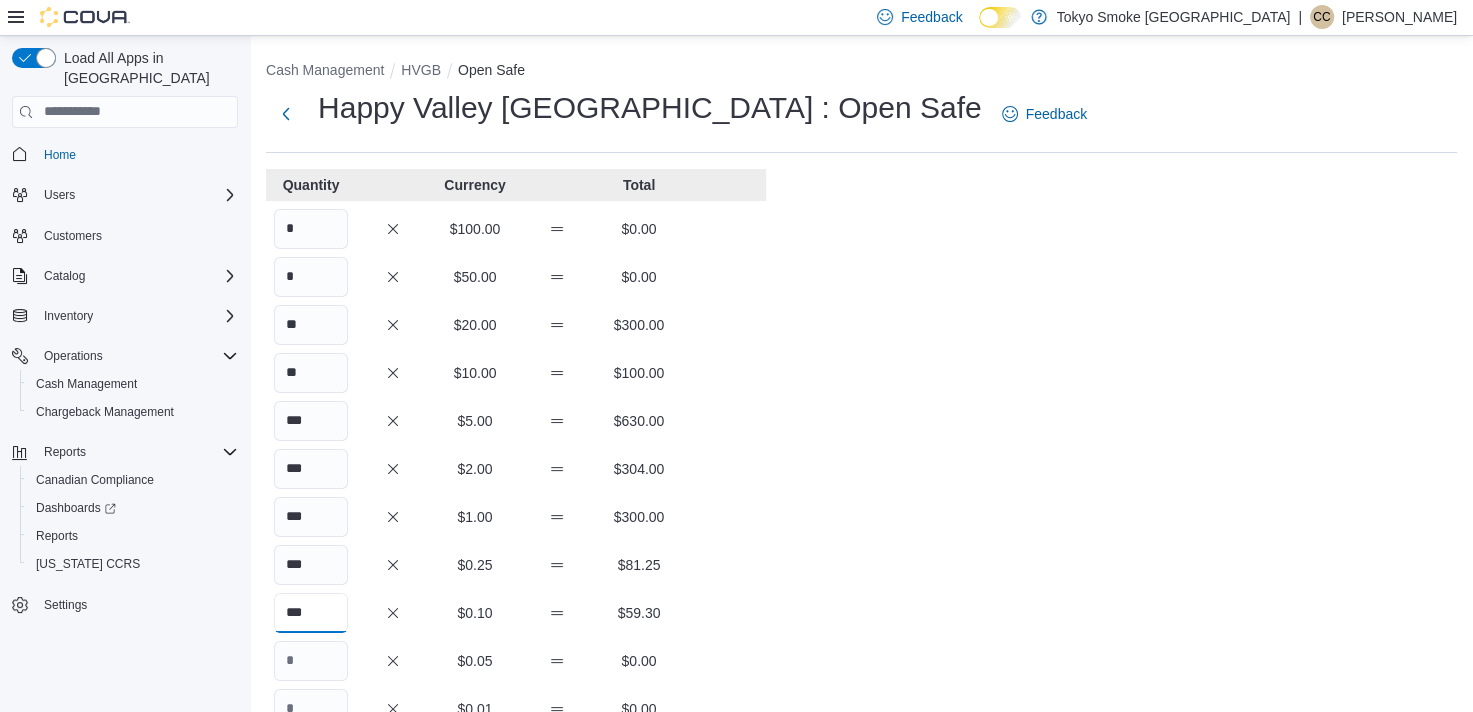 type on "***" 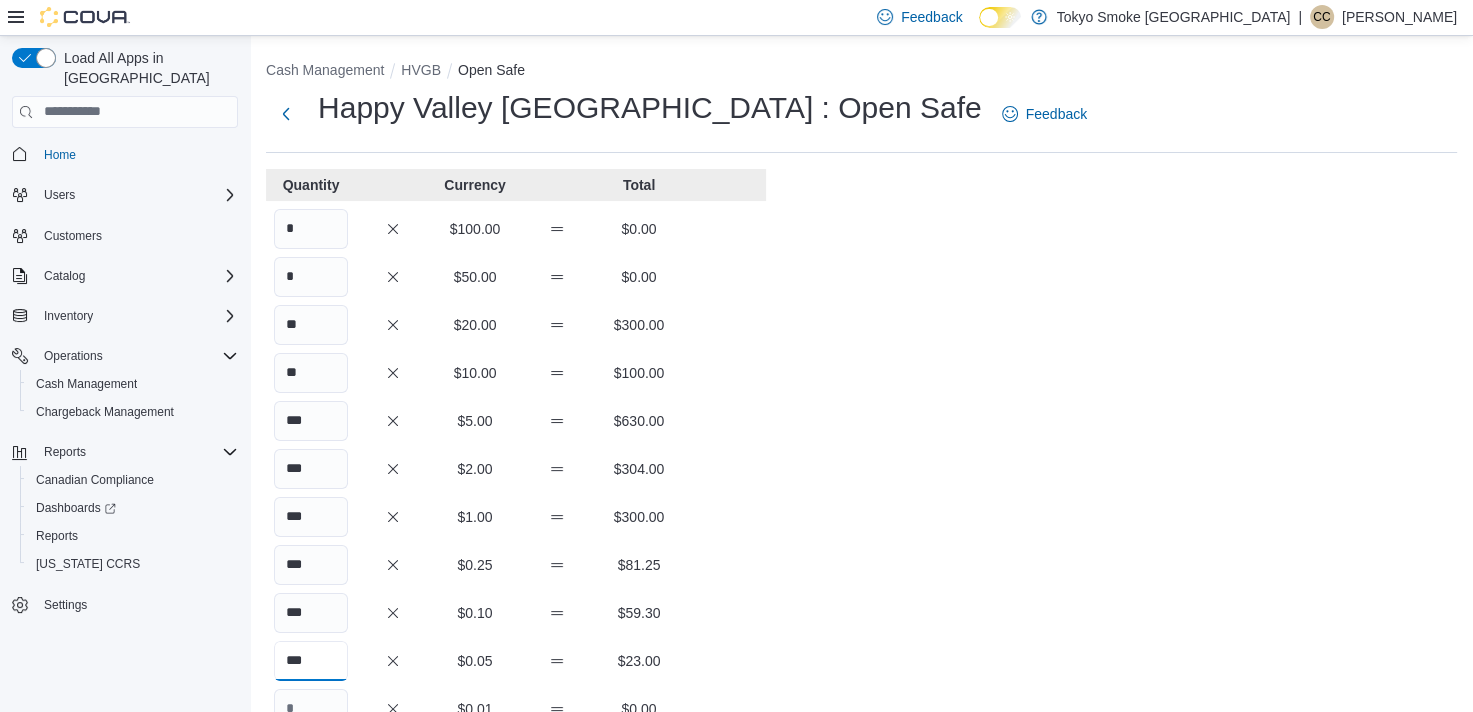type on "***" 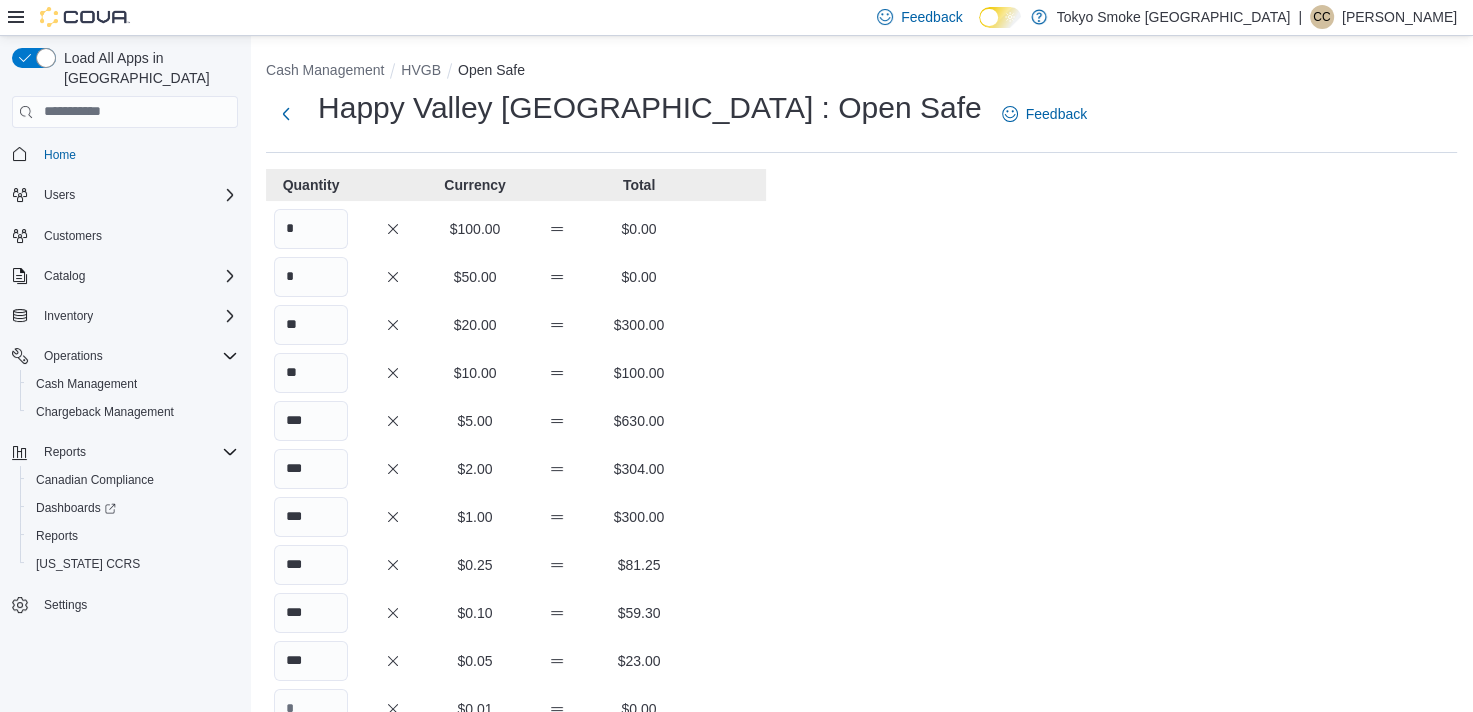 click on "Cash Management HVGB Open Safe Happy Valley [GEOGRAPHIC_DATA] : Open Safe Feedback   Quantity Currency Total * $100.00 $0.00 * $50.00 $0.00 ** $20.00 $300.00 ** $10.00 $100.00 *** $5.00 $630.00 *** $2.00 $304.00 *** $1.00 $300.00 *** $0.25 $81.25 *** $0.10 $59.30 *** $0.05 $23.00 $0.01 $0.00 Your Total $1,797.55 Expected Total $1,797.55 Difference $0.00 Notes Cancel Save" at bounding box center [861, 557] 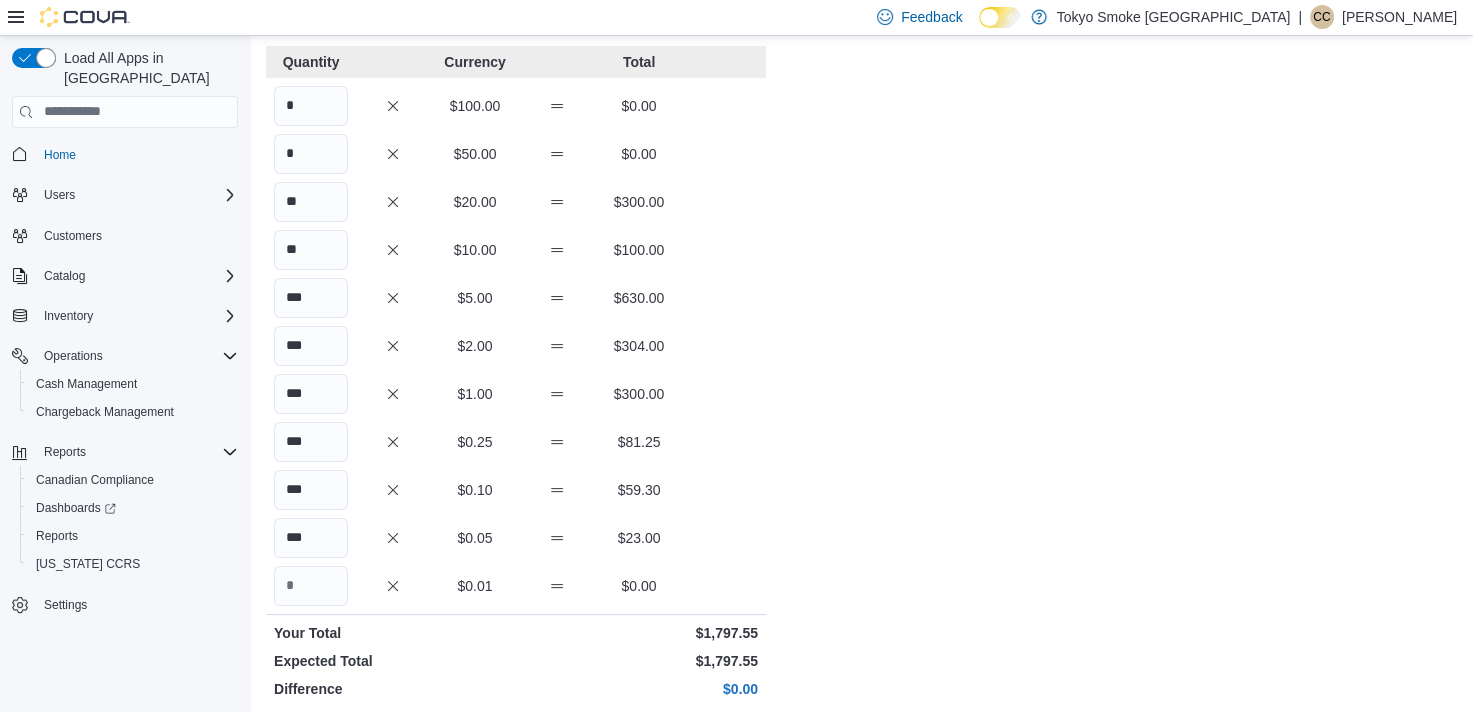 scroll, scrollTop: 367, scrollLeft: 0, axis: vertical 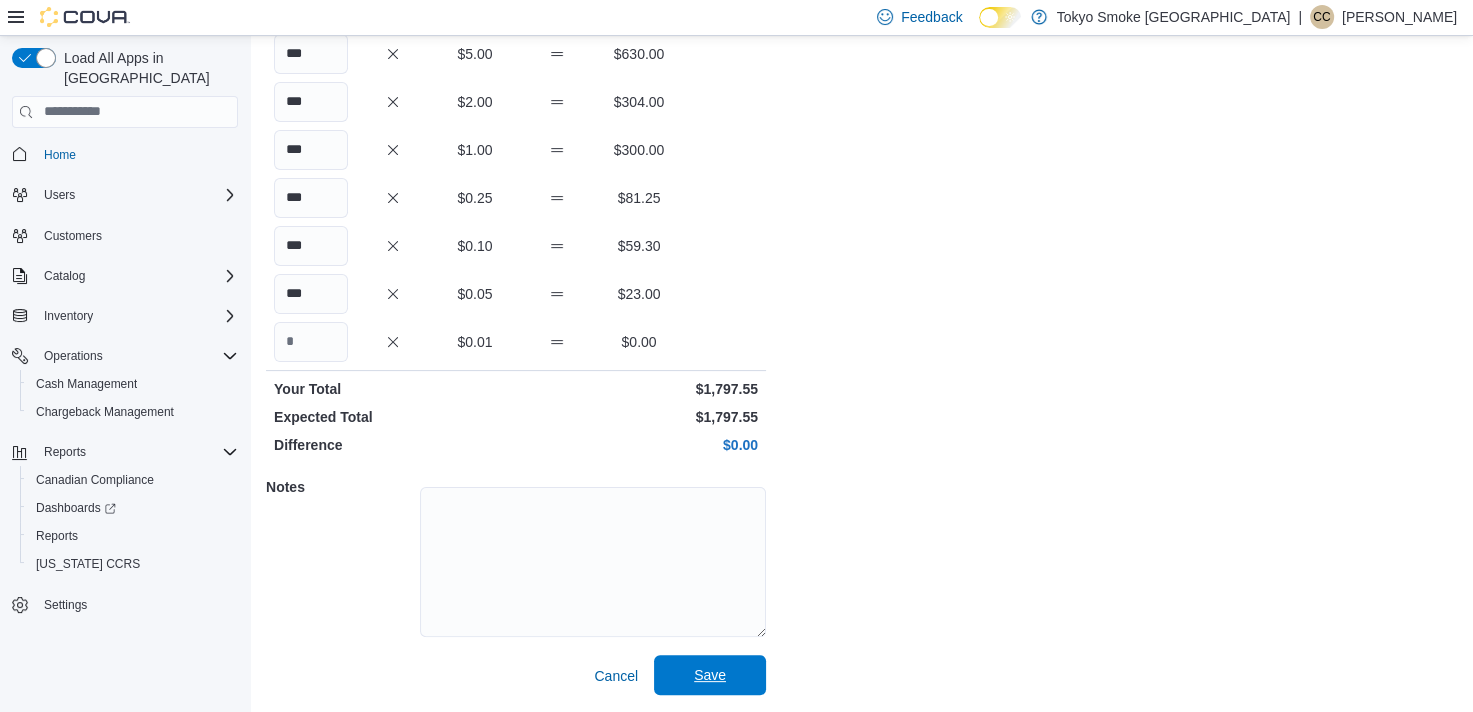 click on "Save" at bounding box center [710, 675] 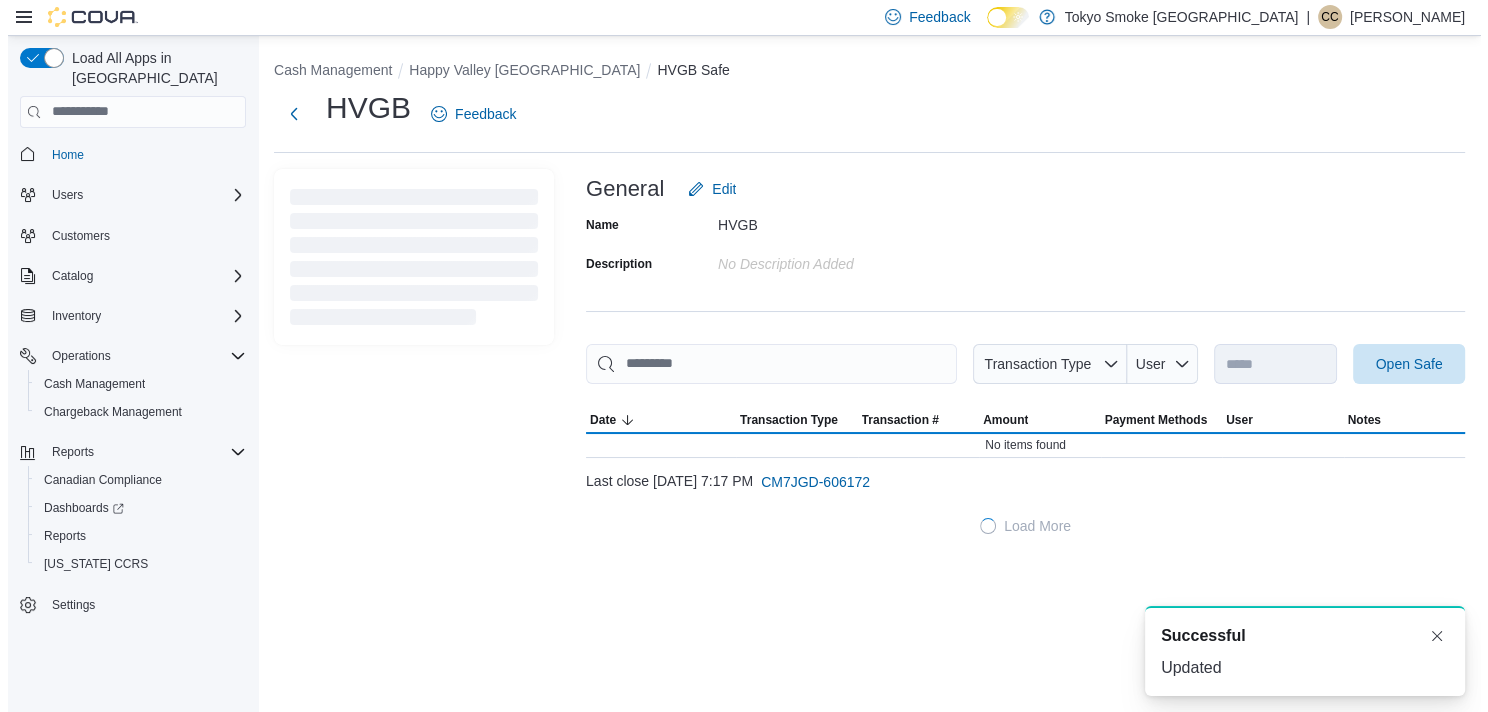 scroll, scrollTop: 0, scrollLeft: 0, axis: both 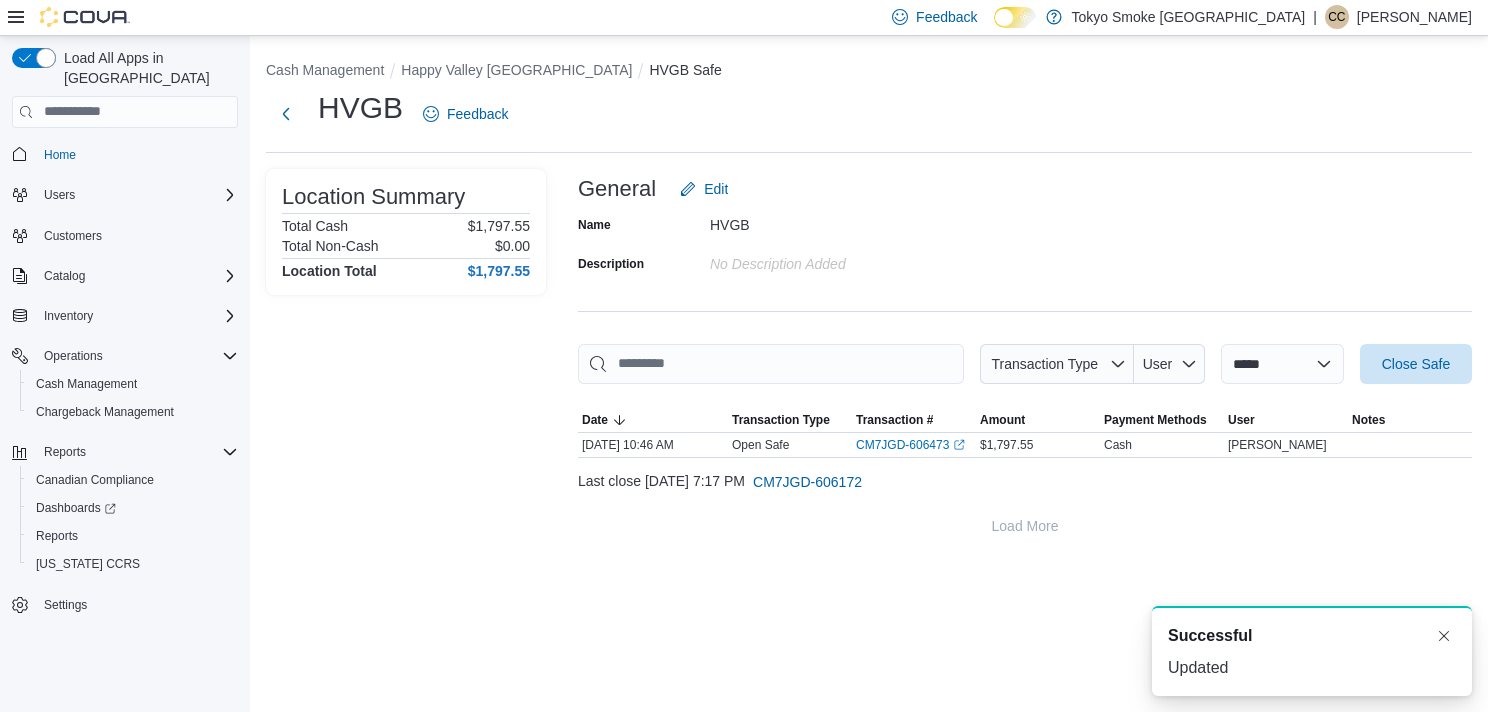 click on "**********" at bounding box center [869, 299] 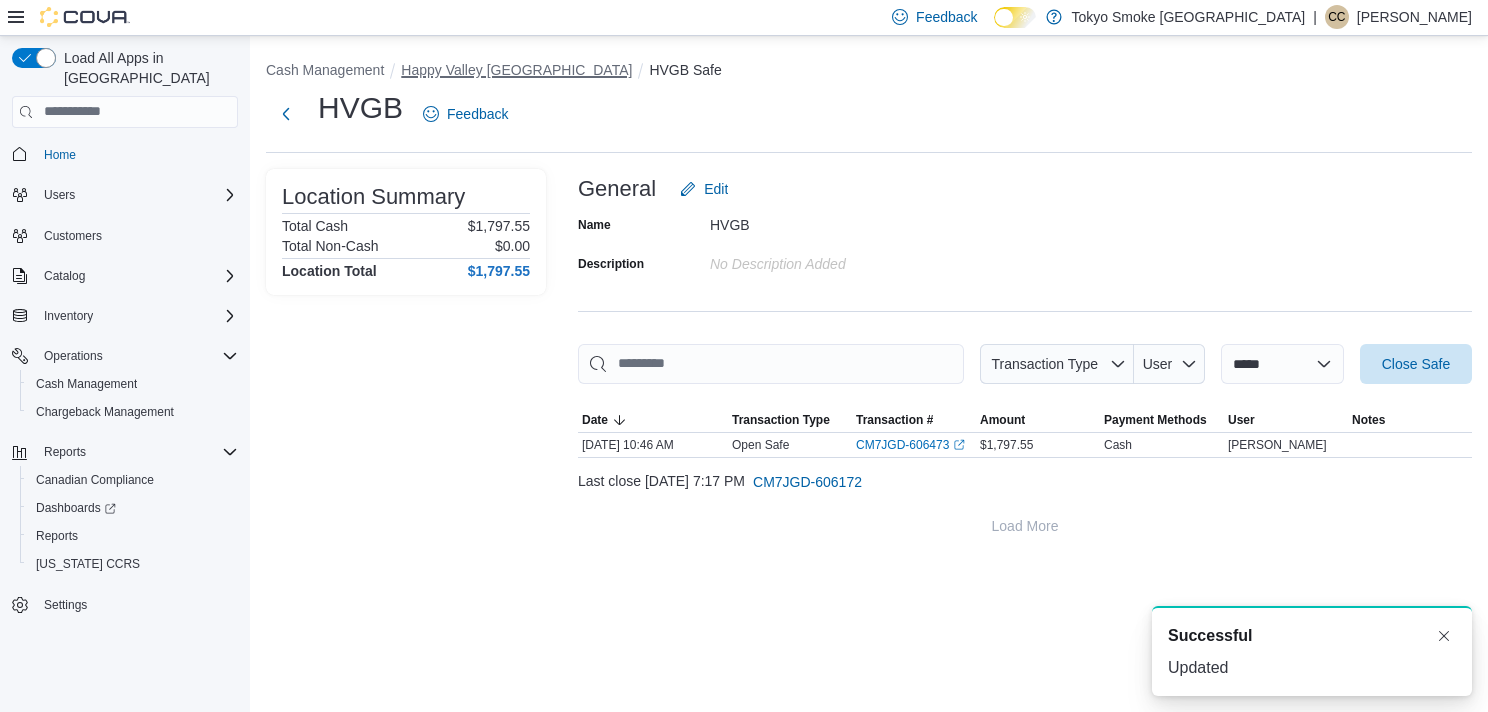 click on "Happy Valley [GEOGRAPHIC_DATA]" at bounding box center [516, 70] 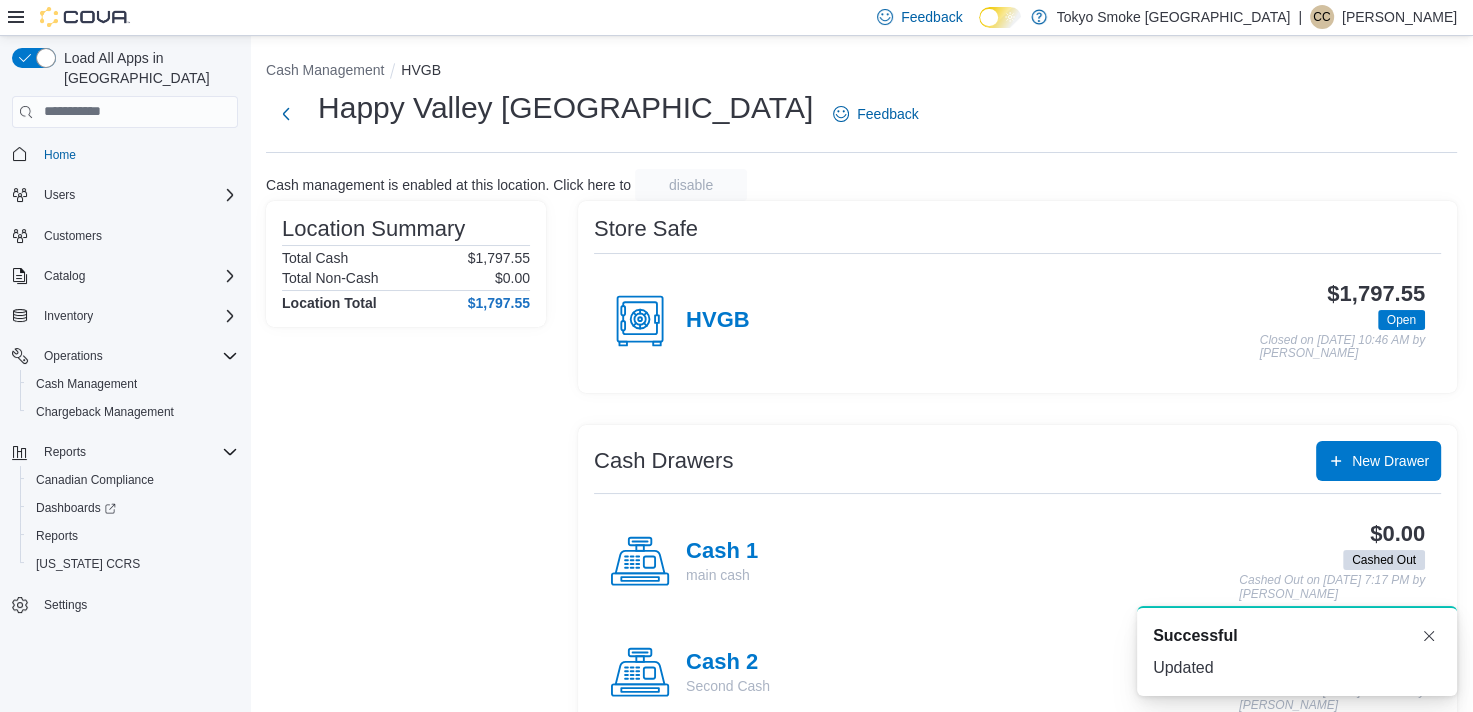 click on "Cash 1 main cash" at bounding box center (684, 562) 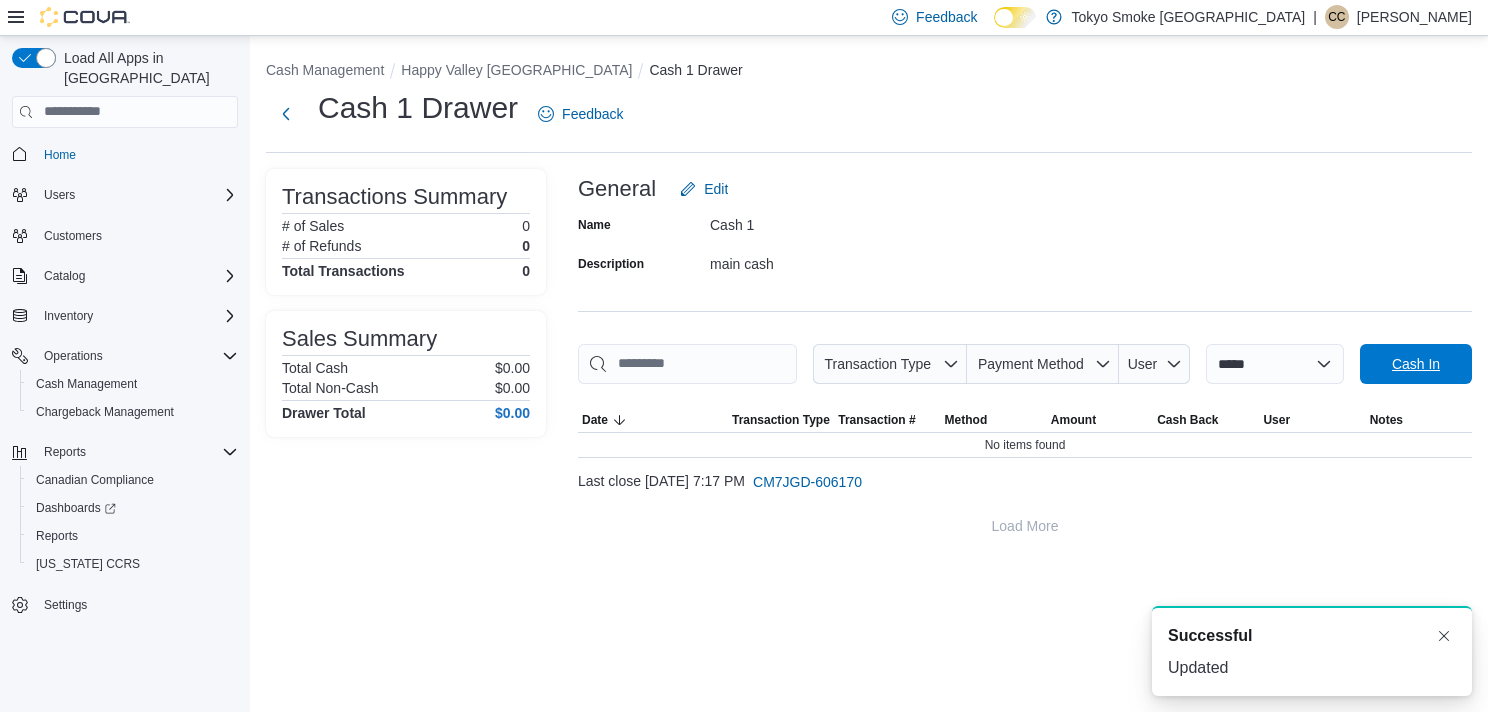 click on "Cash In" at bounding box center [1416, 364] 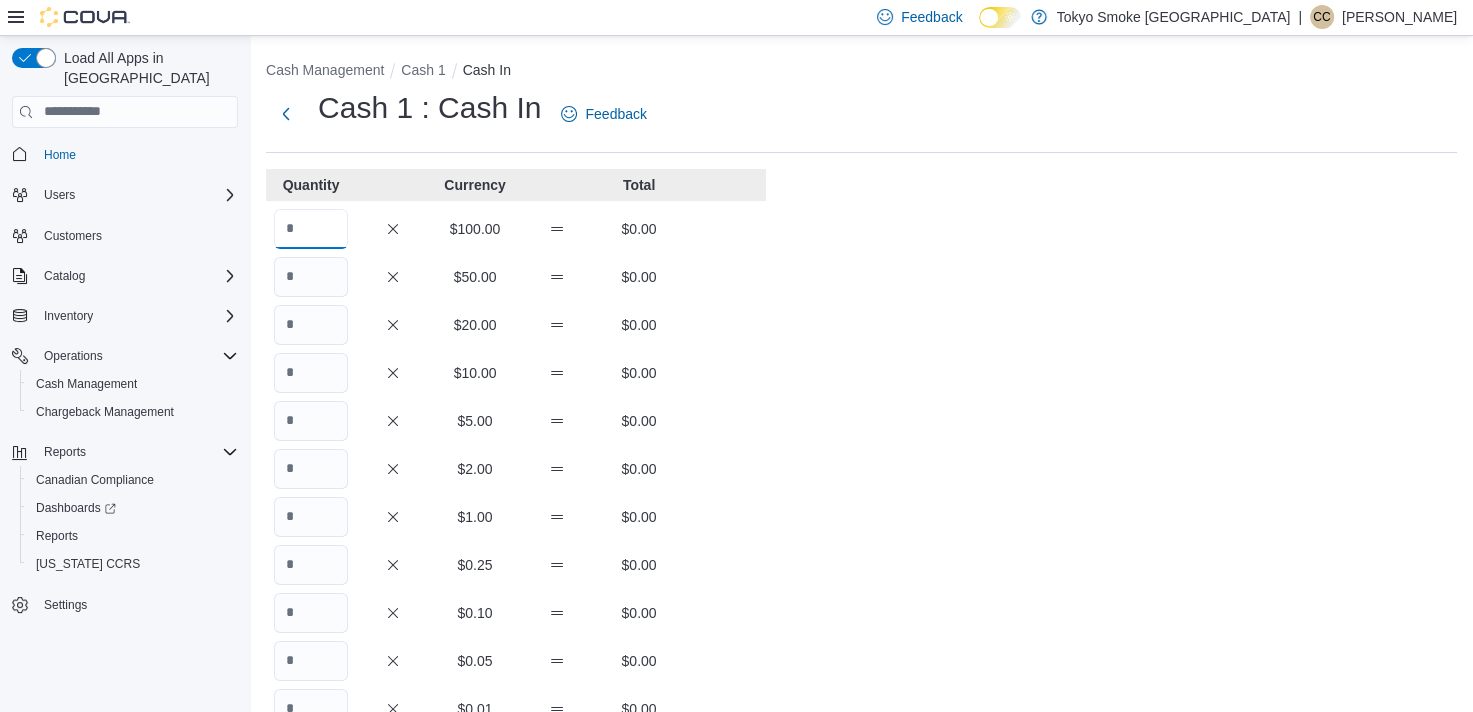 click at bounding box center (311, 229) 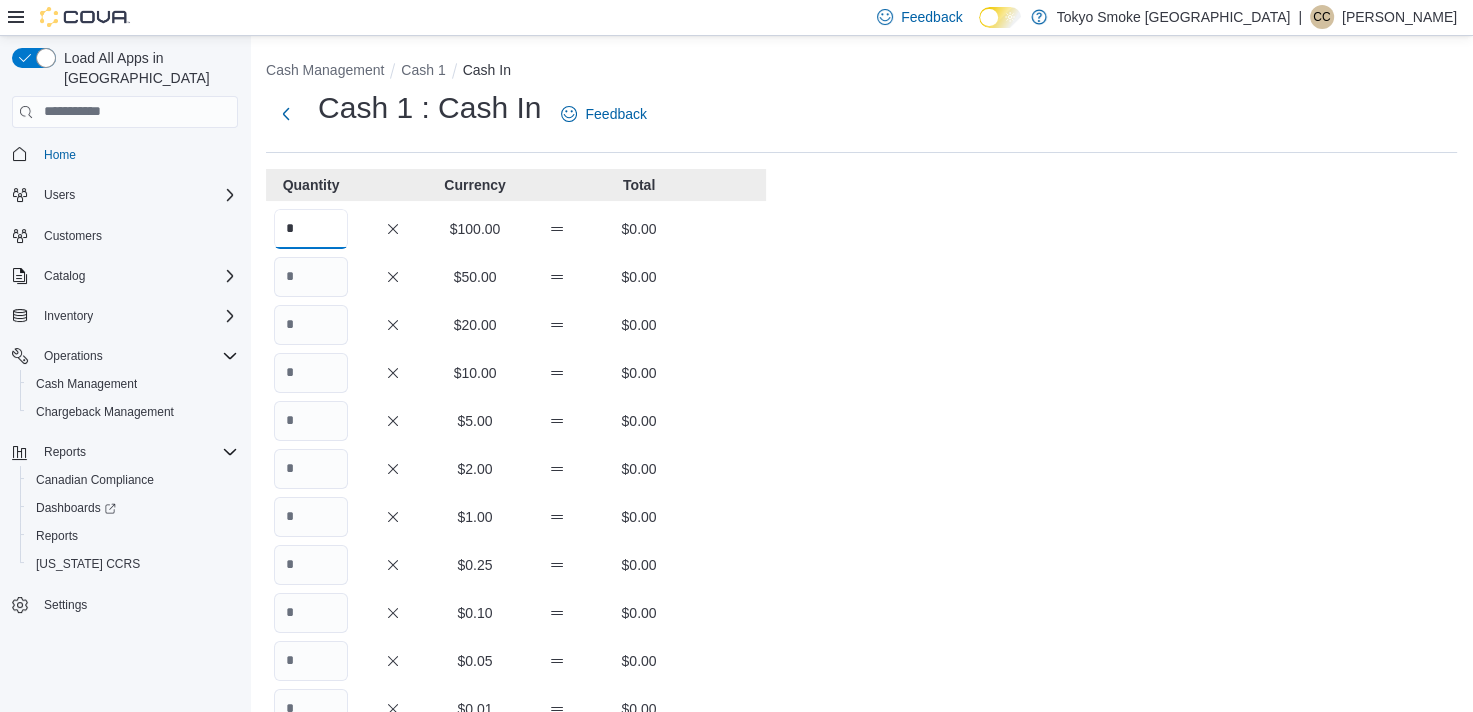 type on "*" 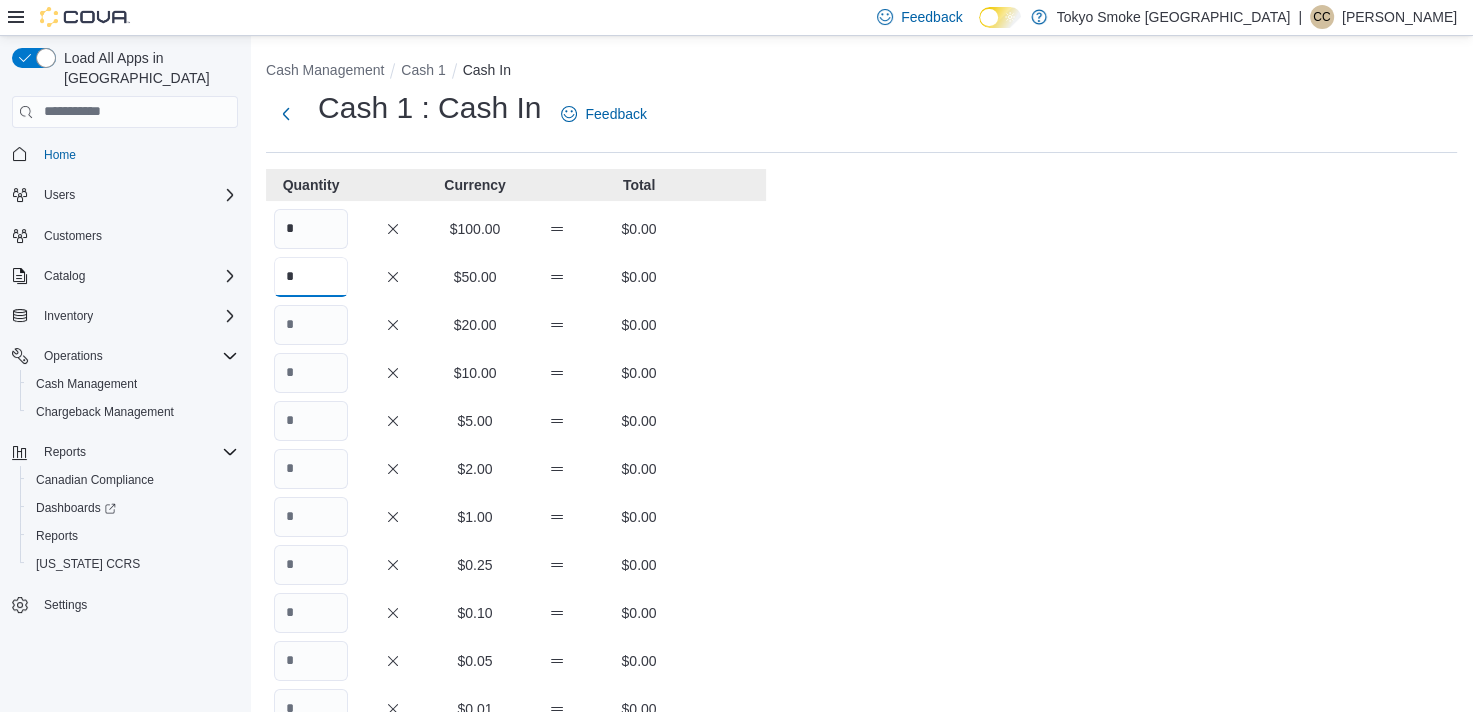 type on "*" 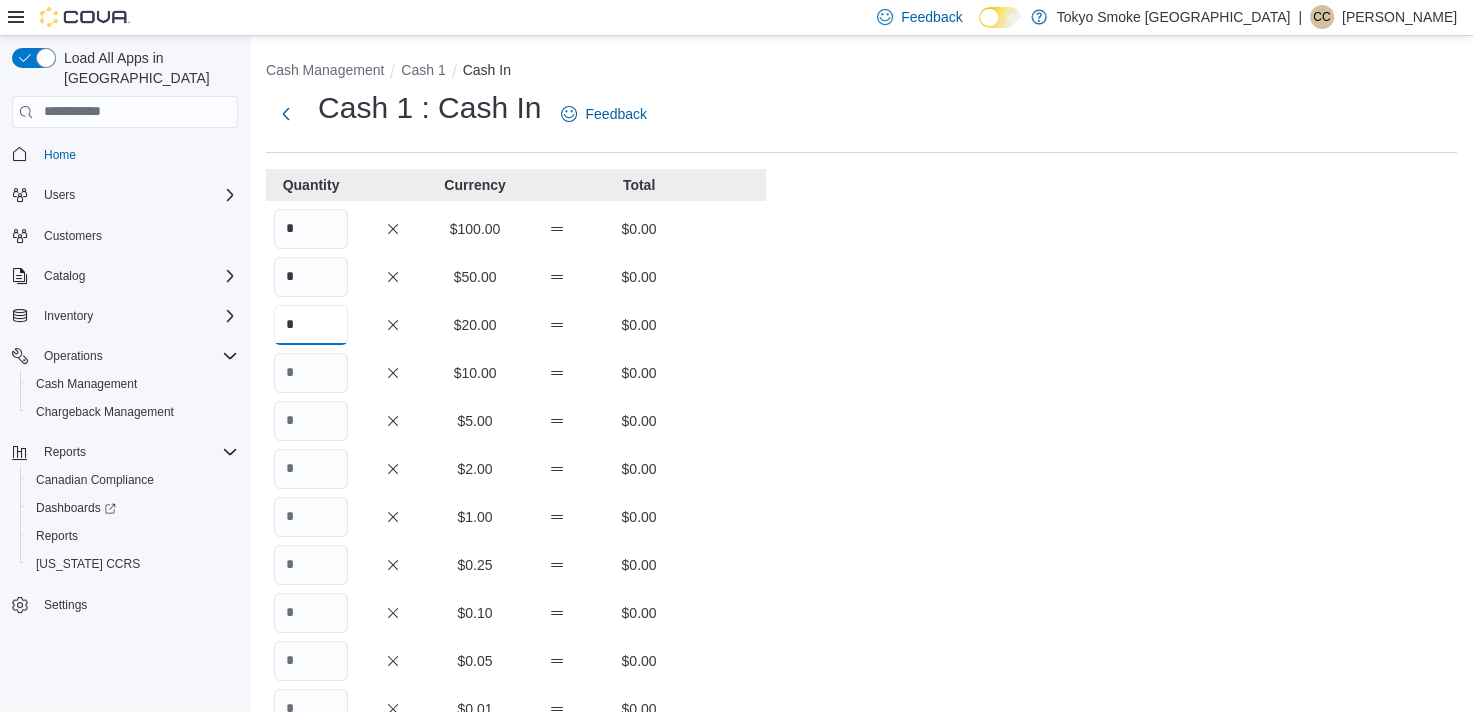 type on "*" 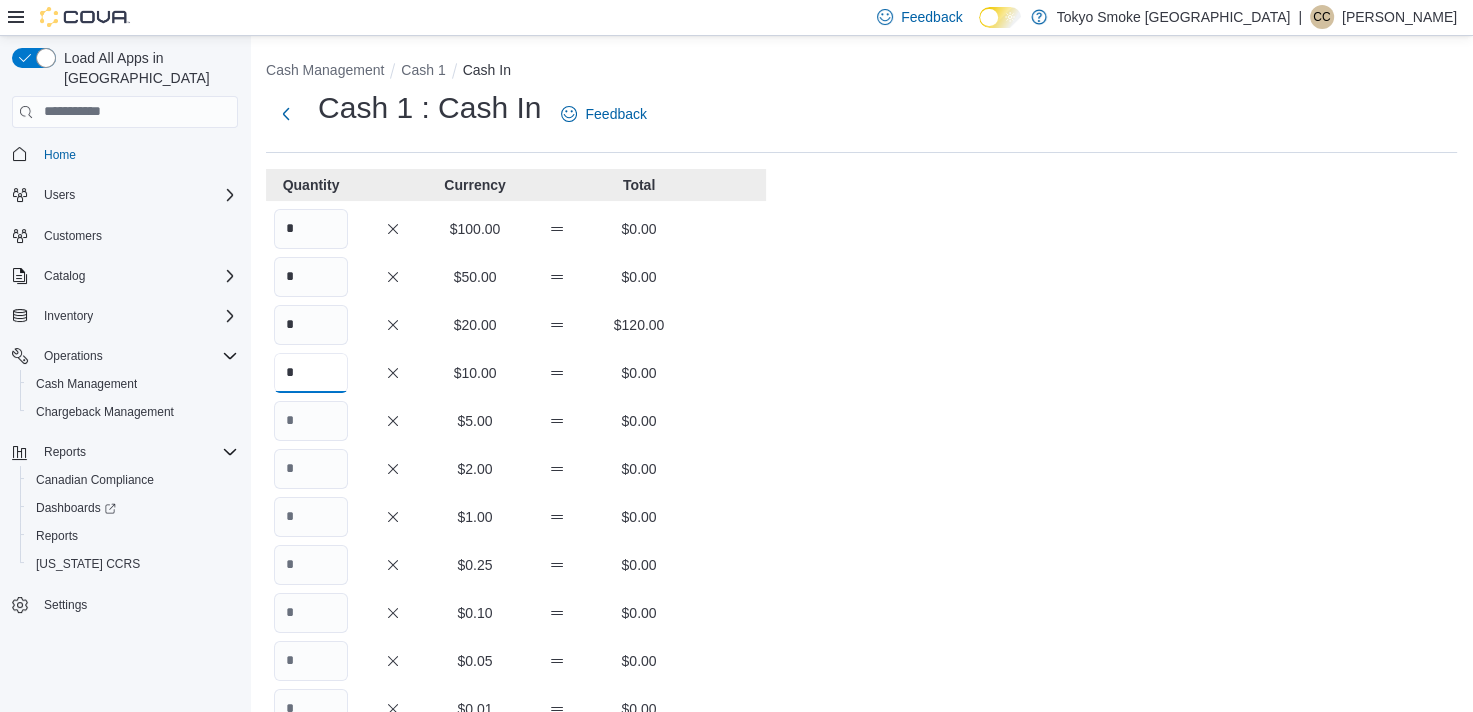type on "*" 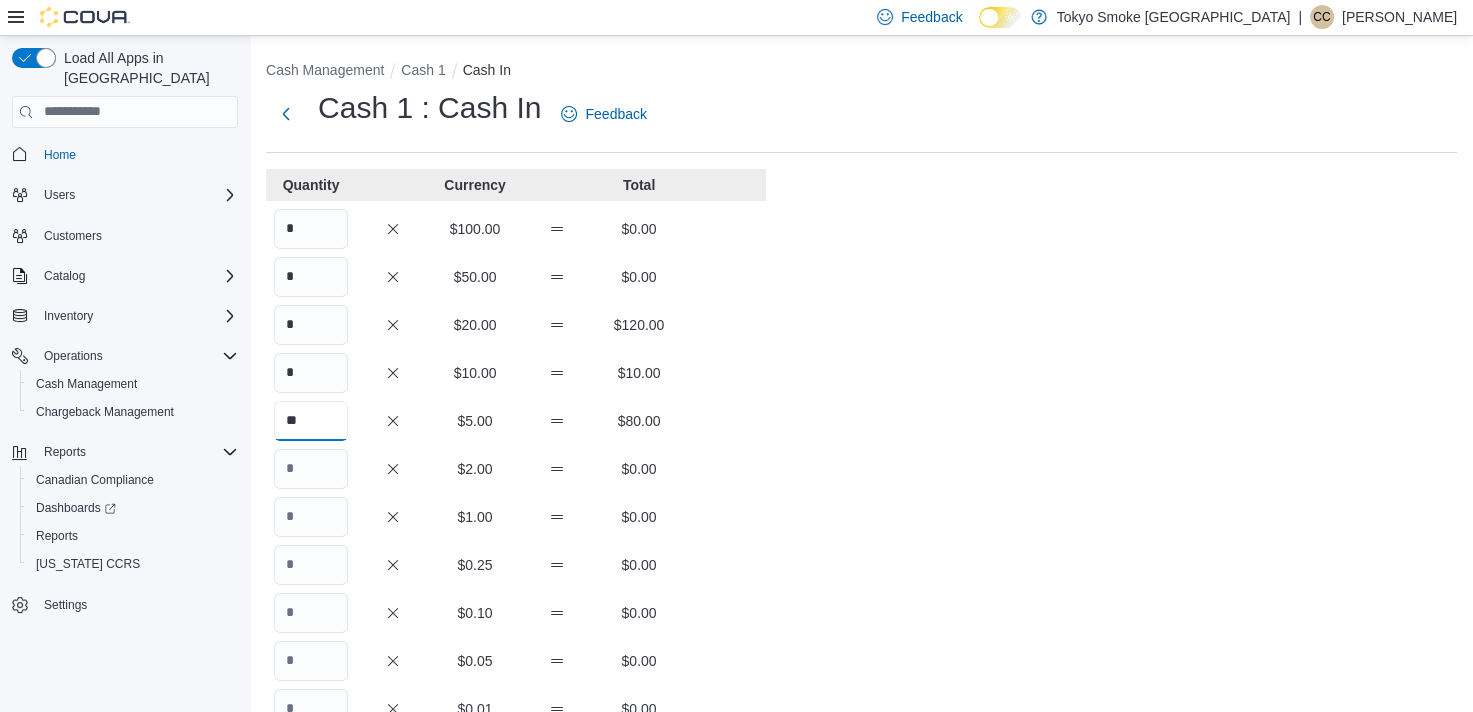 type on "**" 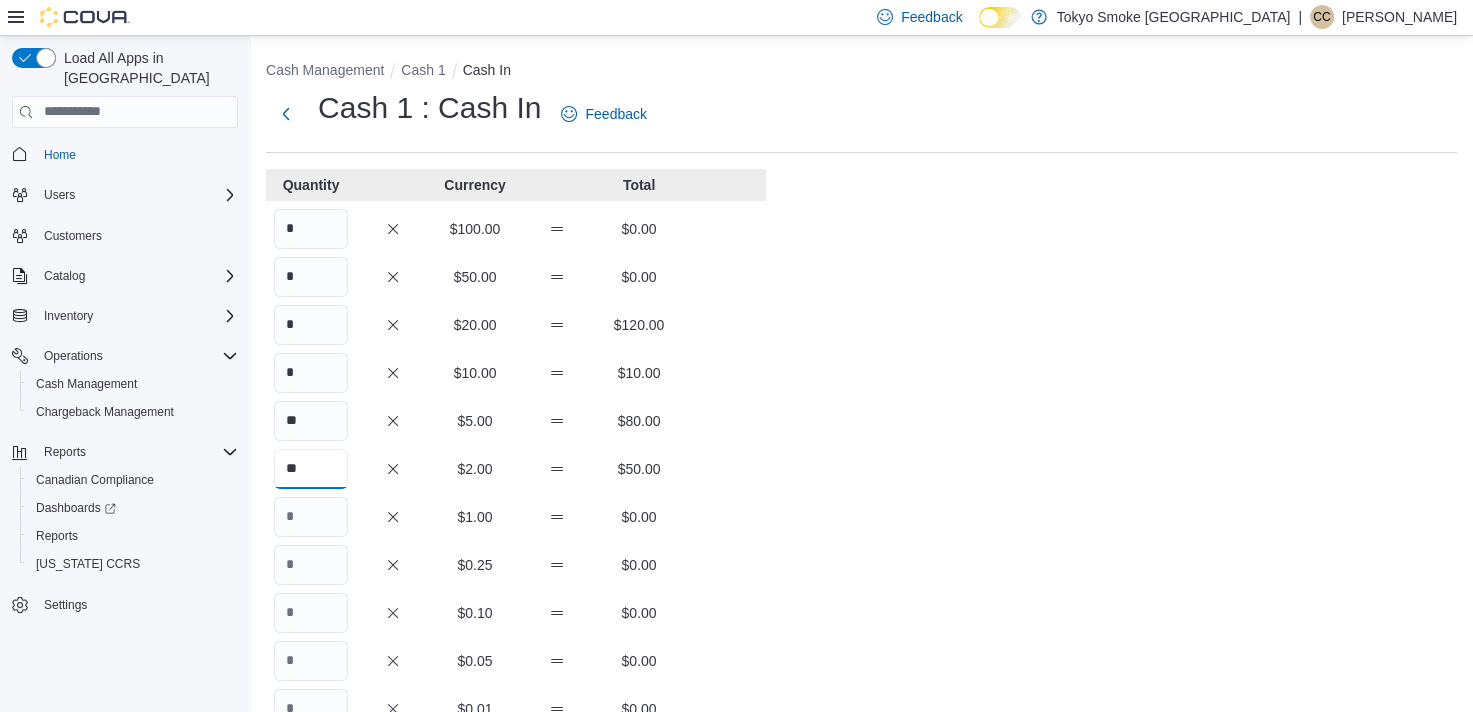 type on "**" 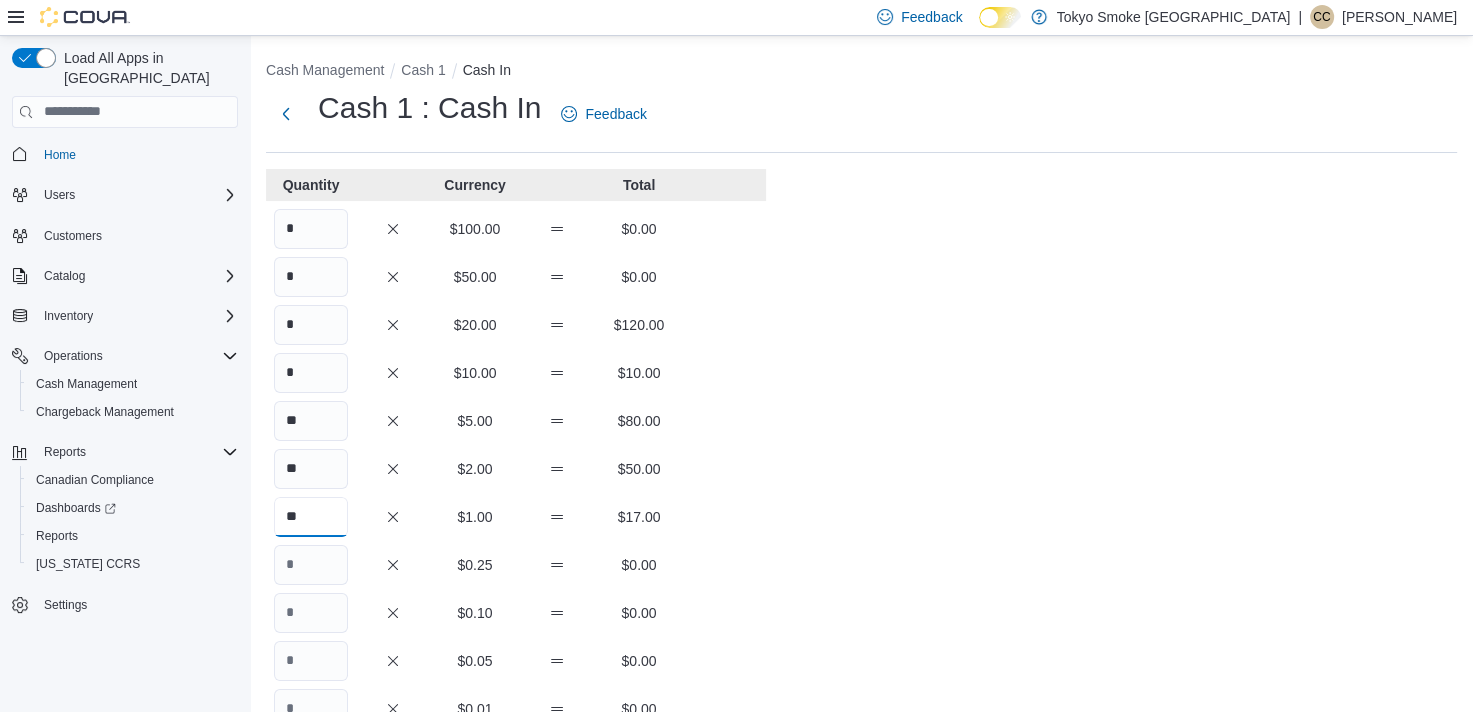 type on "**" 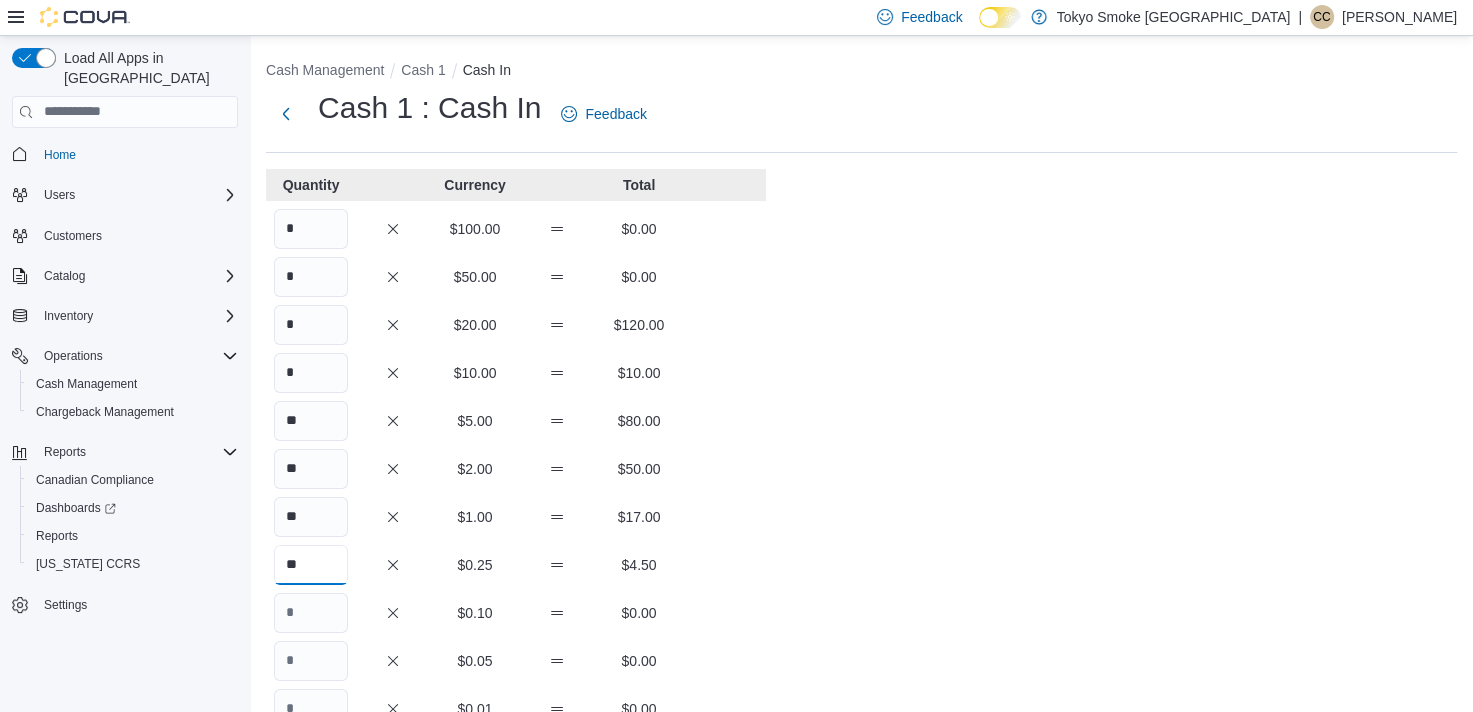 type on "**" 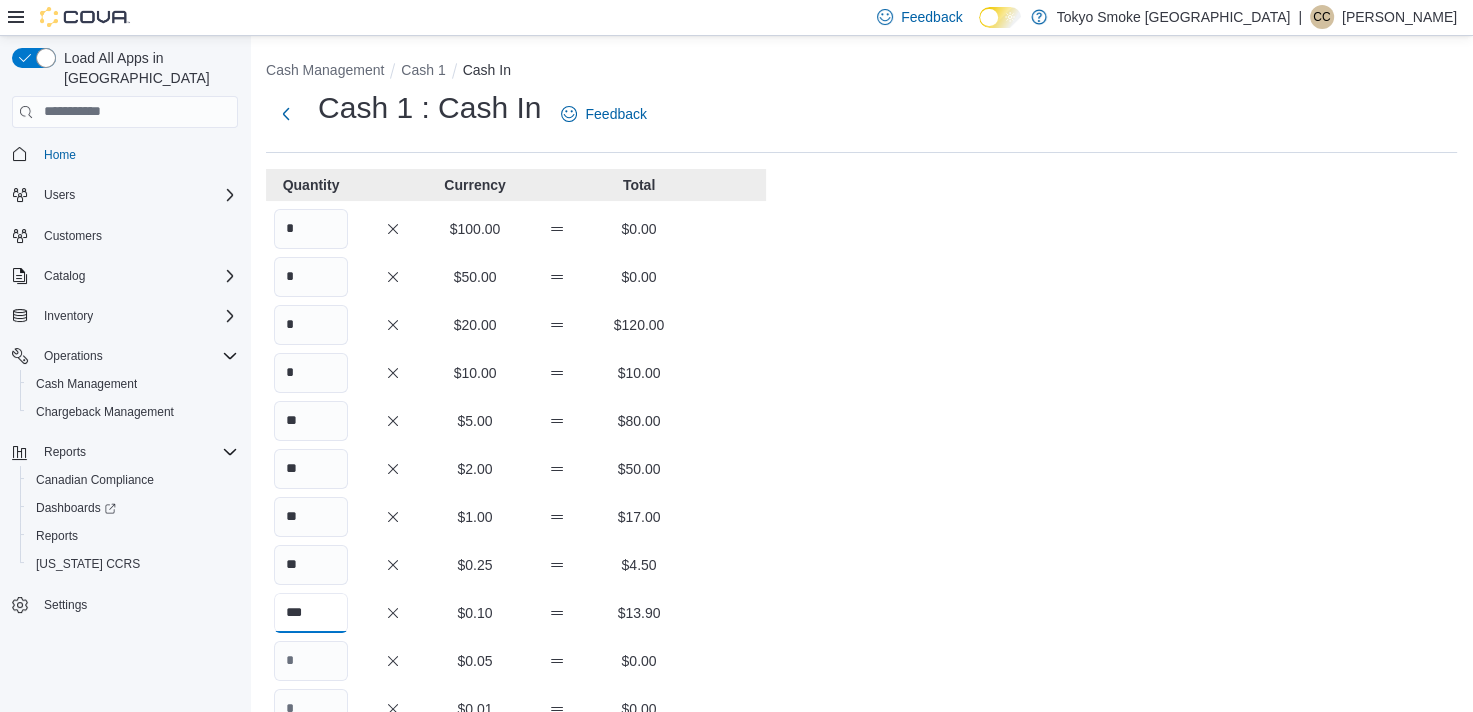 type on "***" 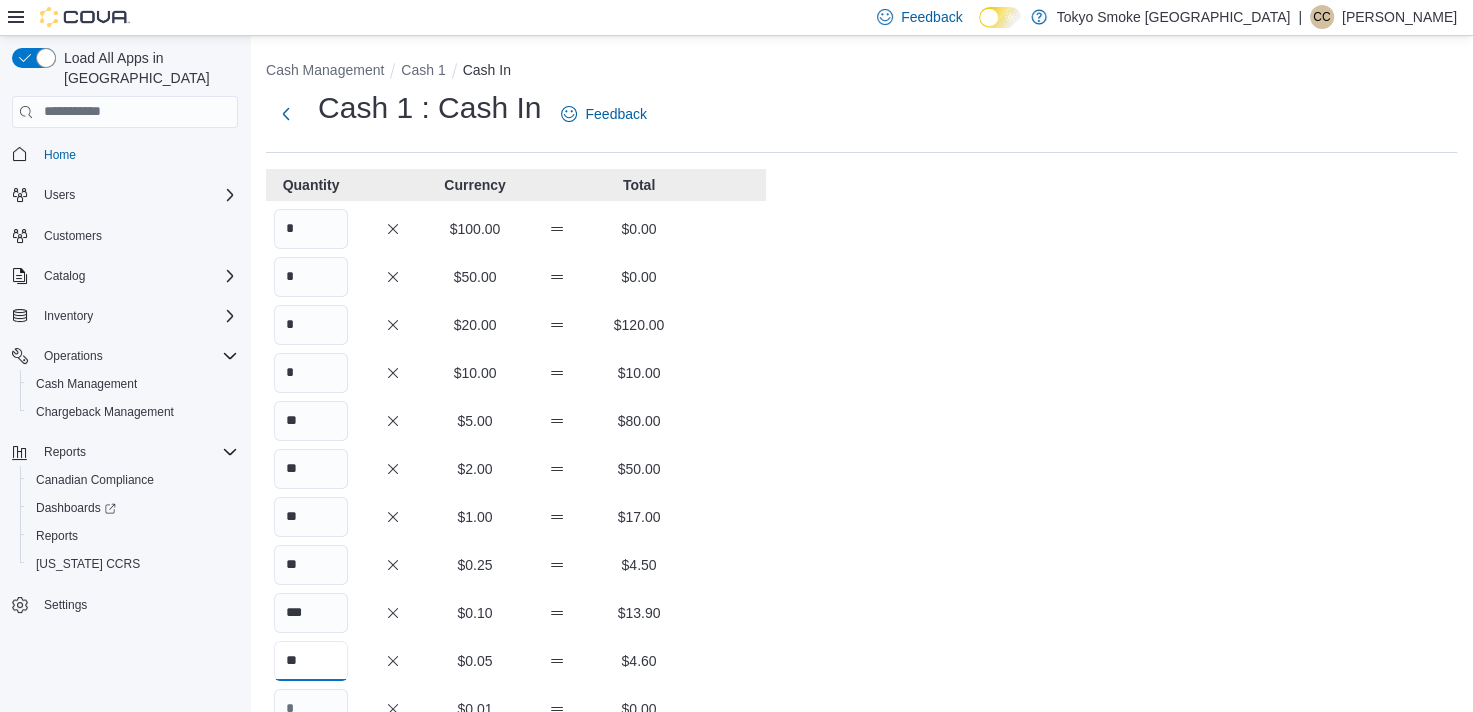 type on "**" 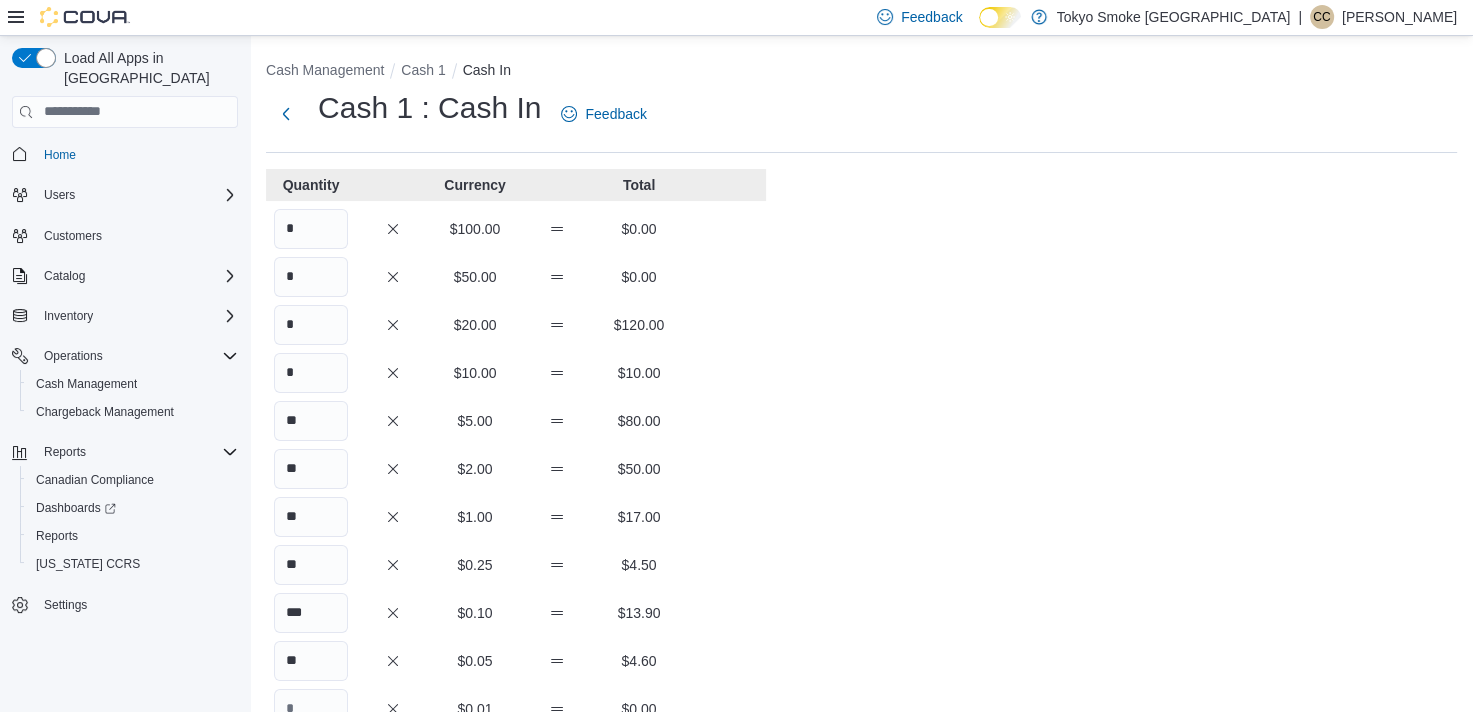 click on "$50.00" at bounding box center (639, 469) 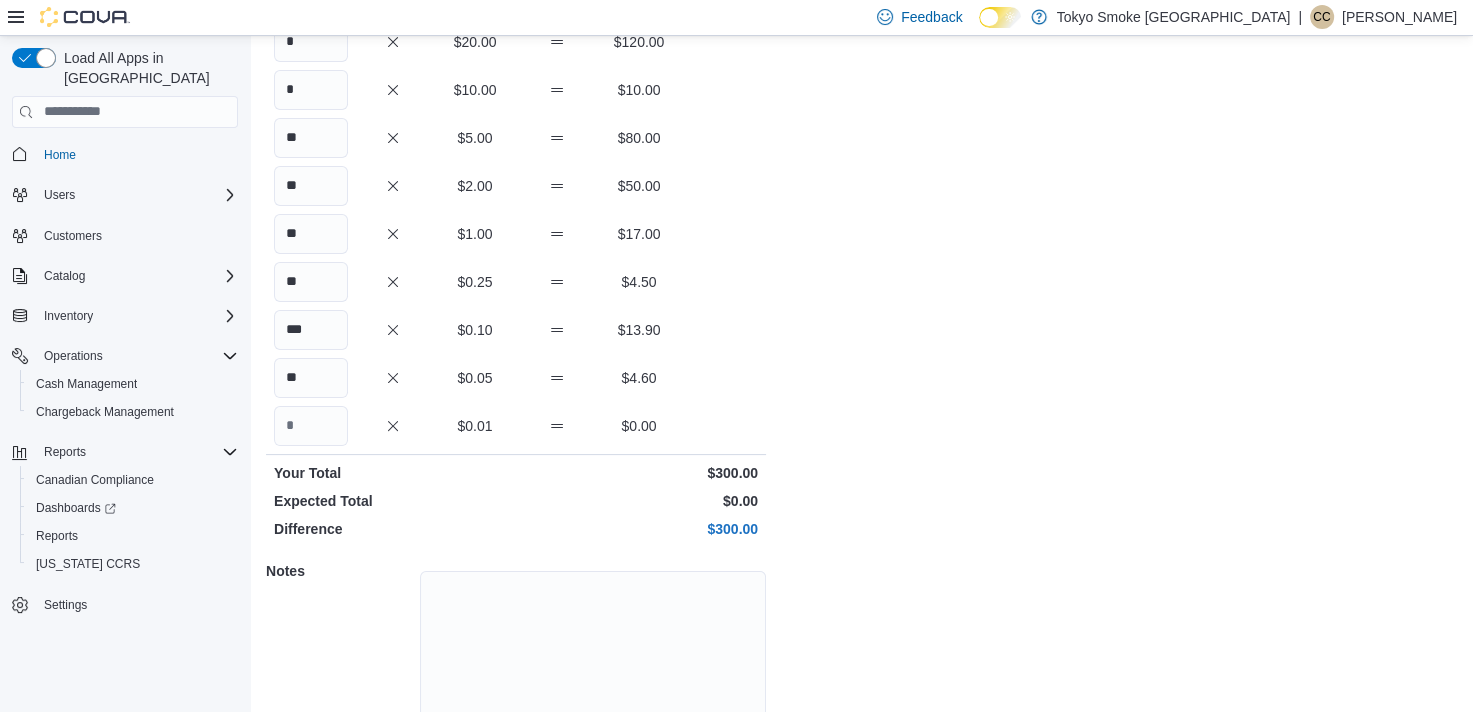 scroll, scrollTop: 367, scrollLeft: 0, axis: vertical 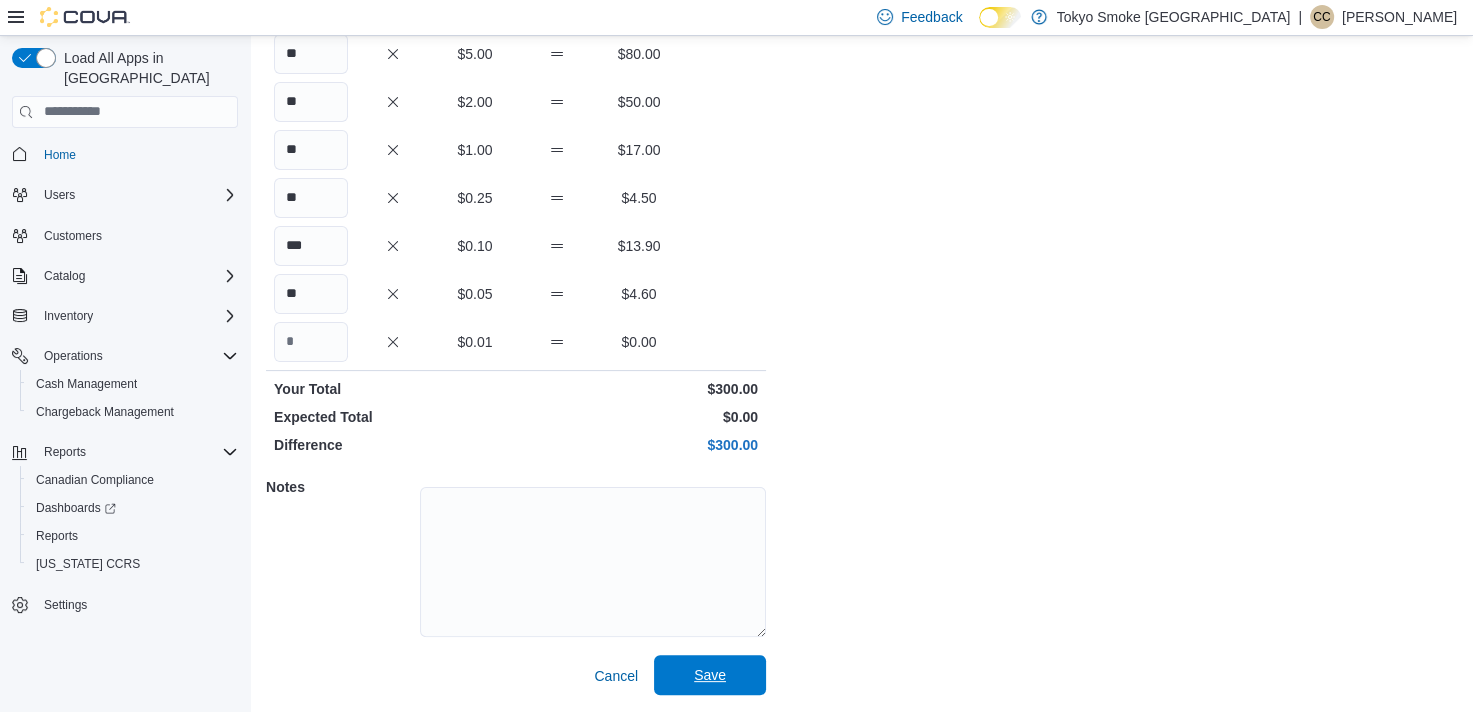 click on "Save" at bounding box center (710, 675) 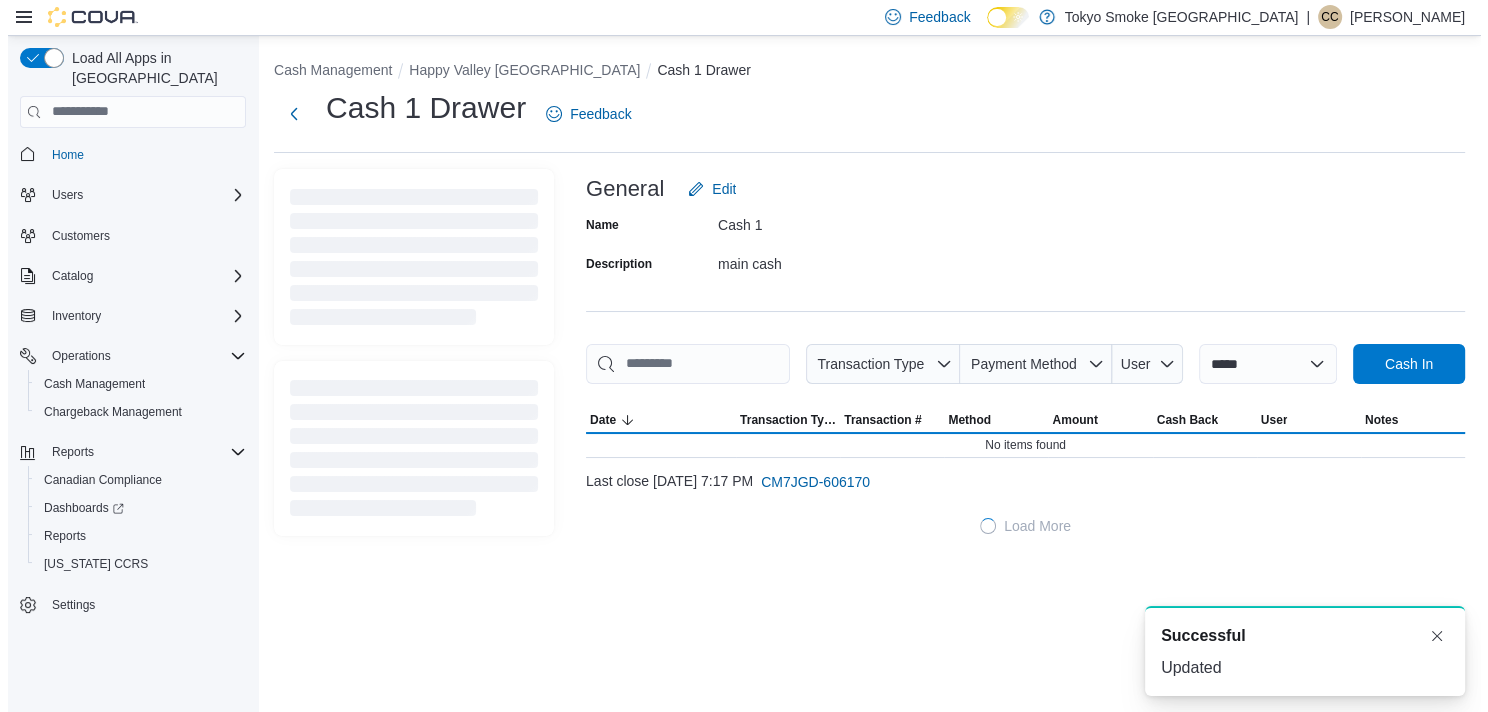 scroll, scrollTop: 0, scrollLeft: 0, axis: both 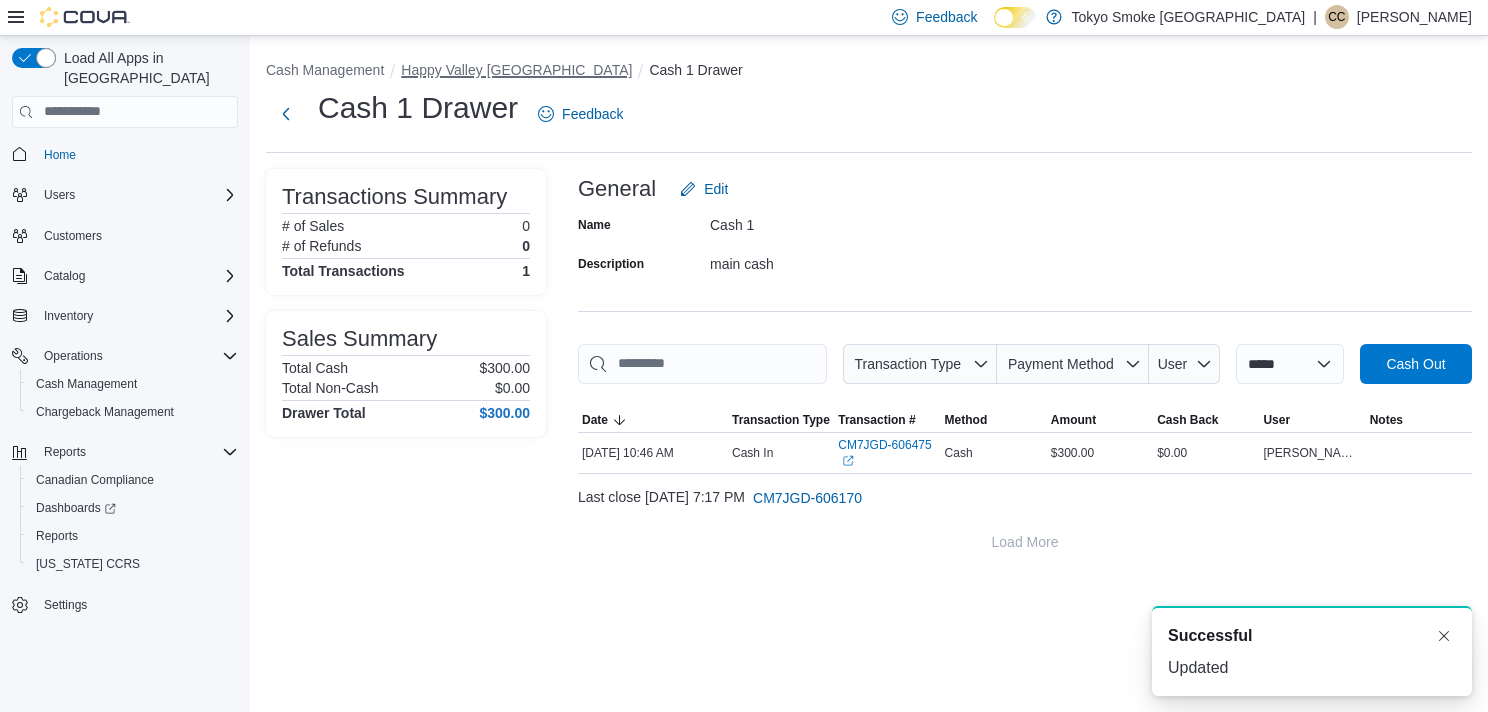 click on "Happy Valley [GEOGRAPHIC_DATA]" at bounding box center (516, 70) 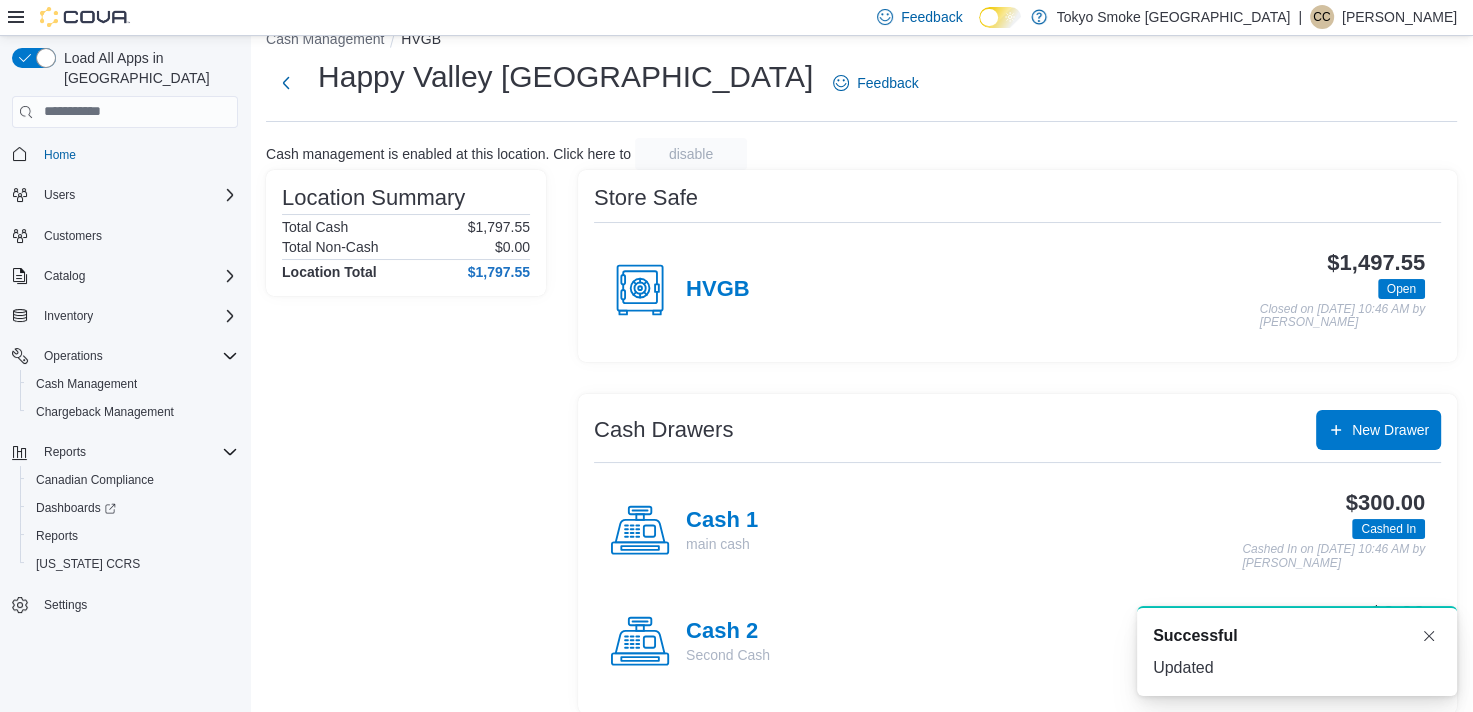 scroll, scrollTop: 48, scrollLeft: 0, axis: vertical 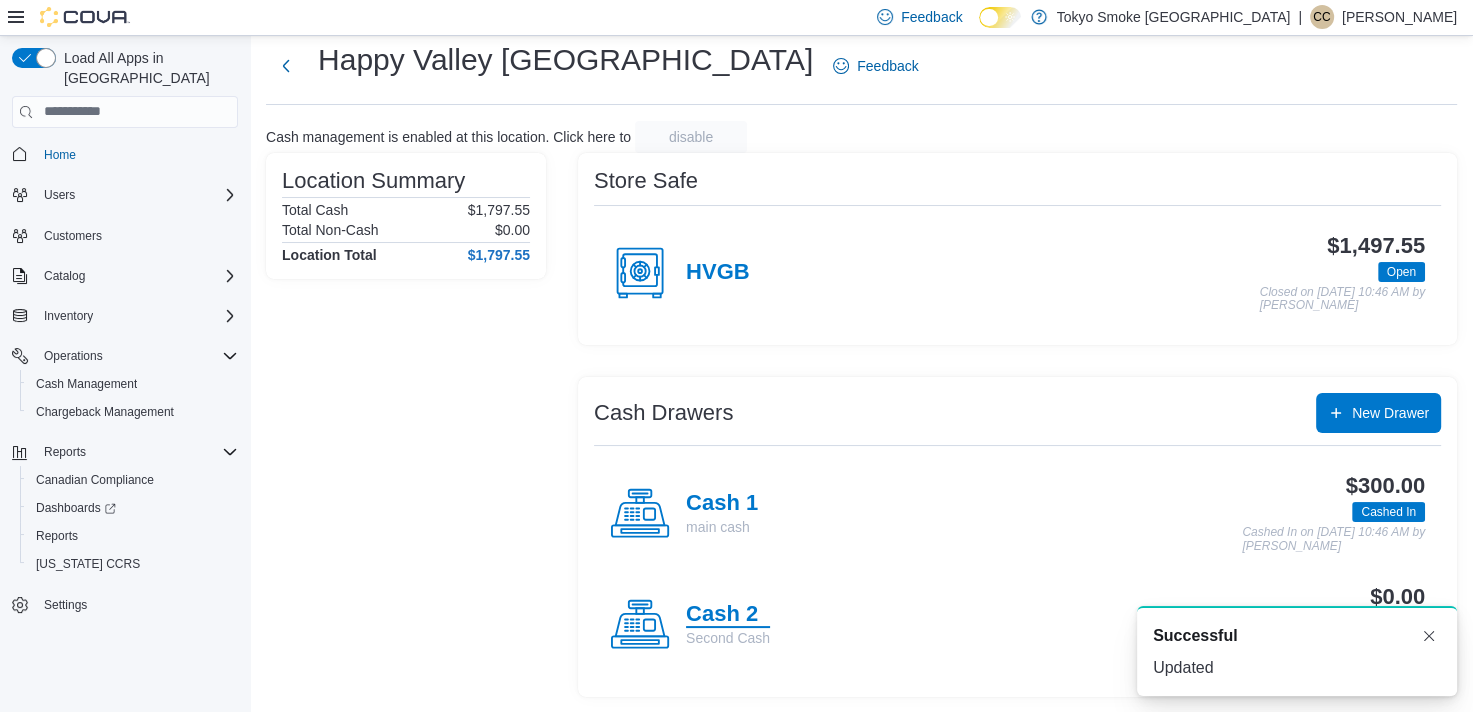 click on "Cash 2" at bounding box center (728, 615) 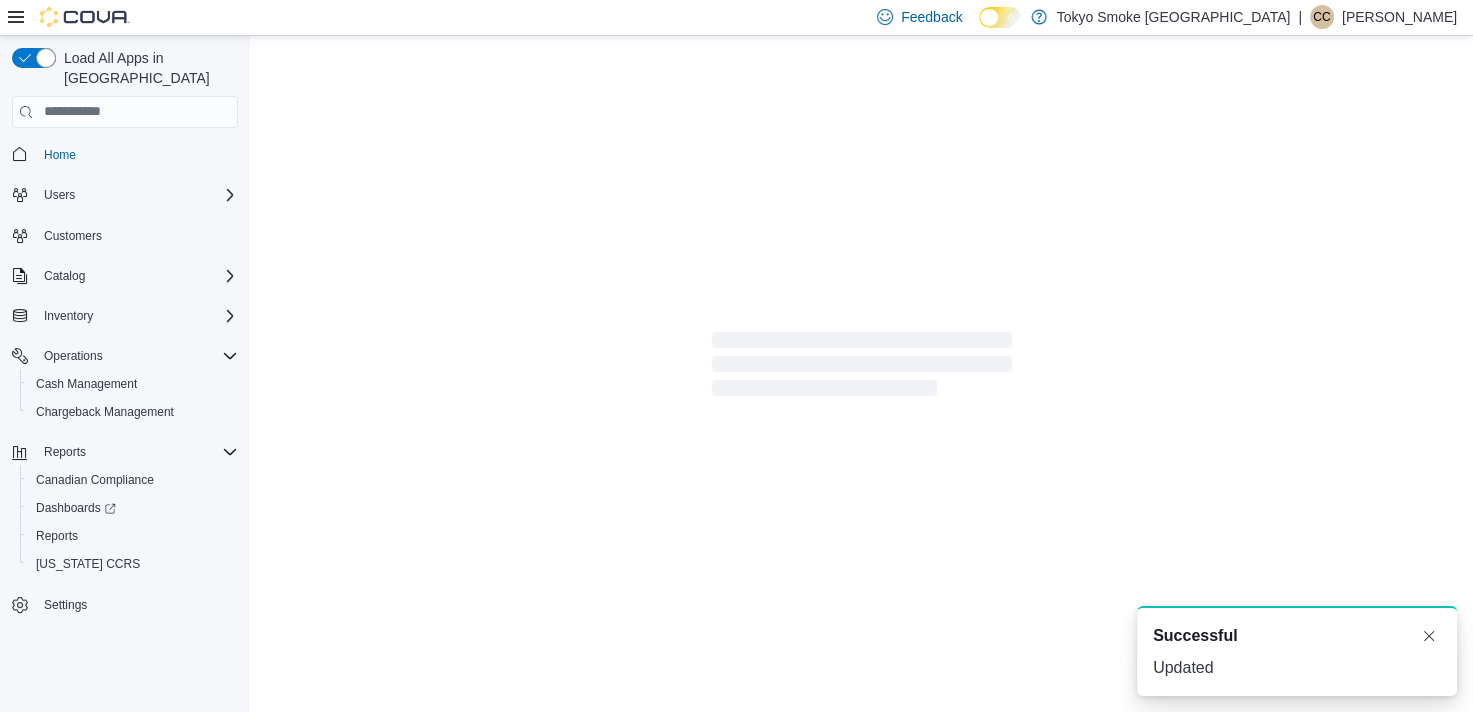 scroll, scrollTop: 0, scrollLeft: 0, axis: both 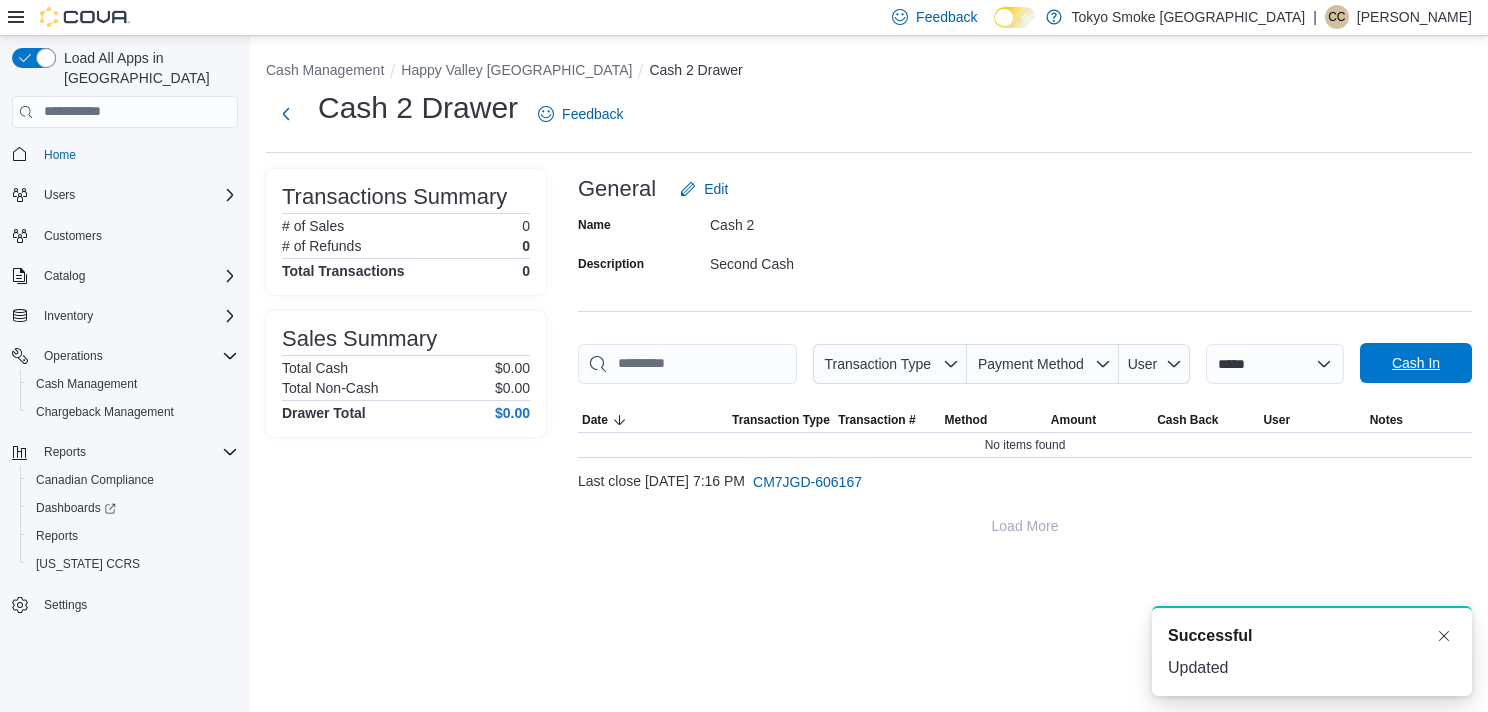 click on "Cash In" at bounding box center (1416, 363) 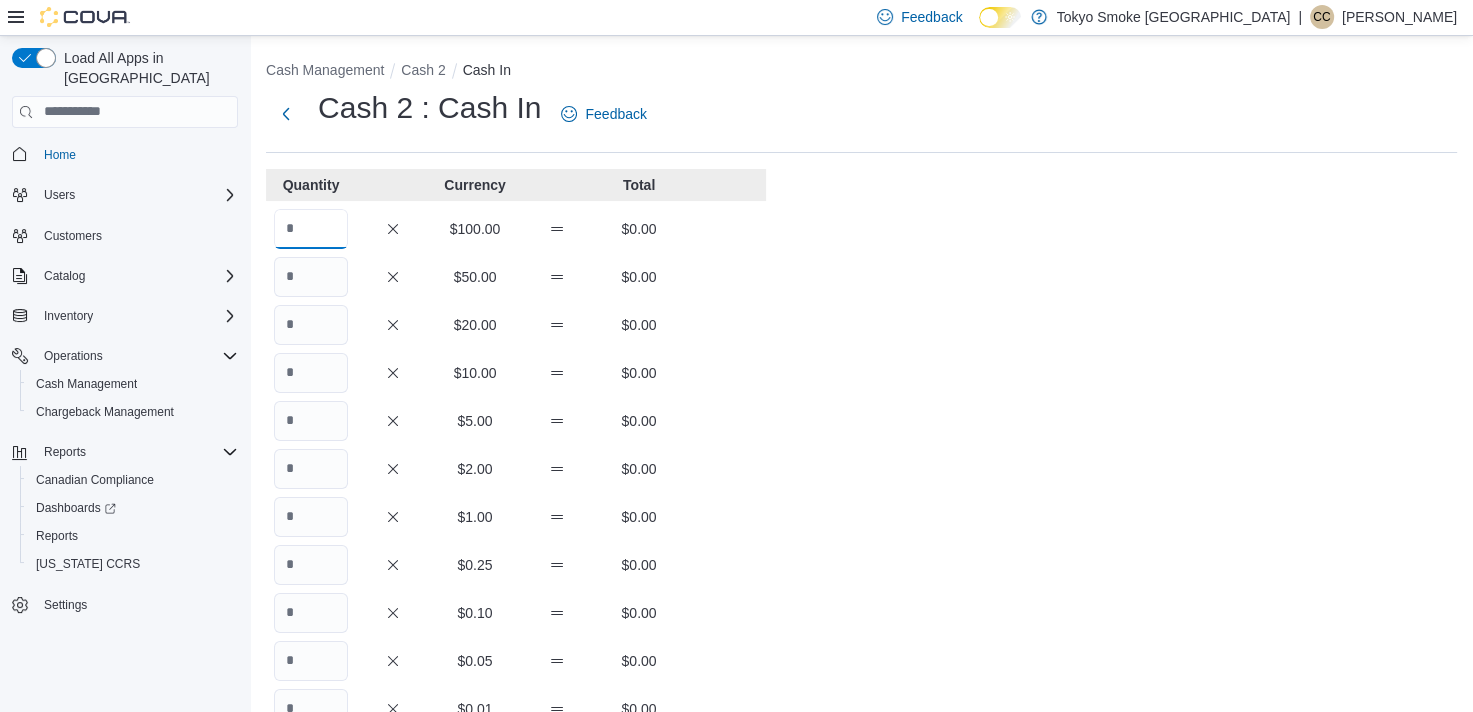 click at bounding box center [311, 229] 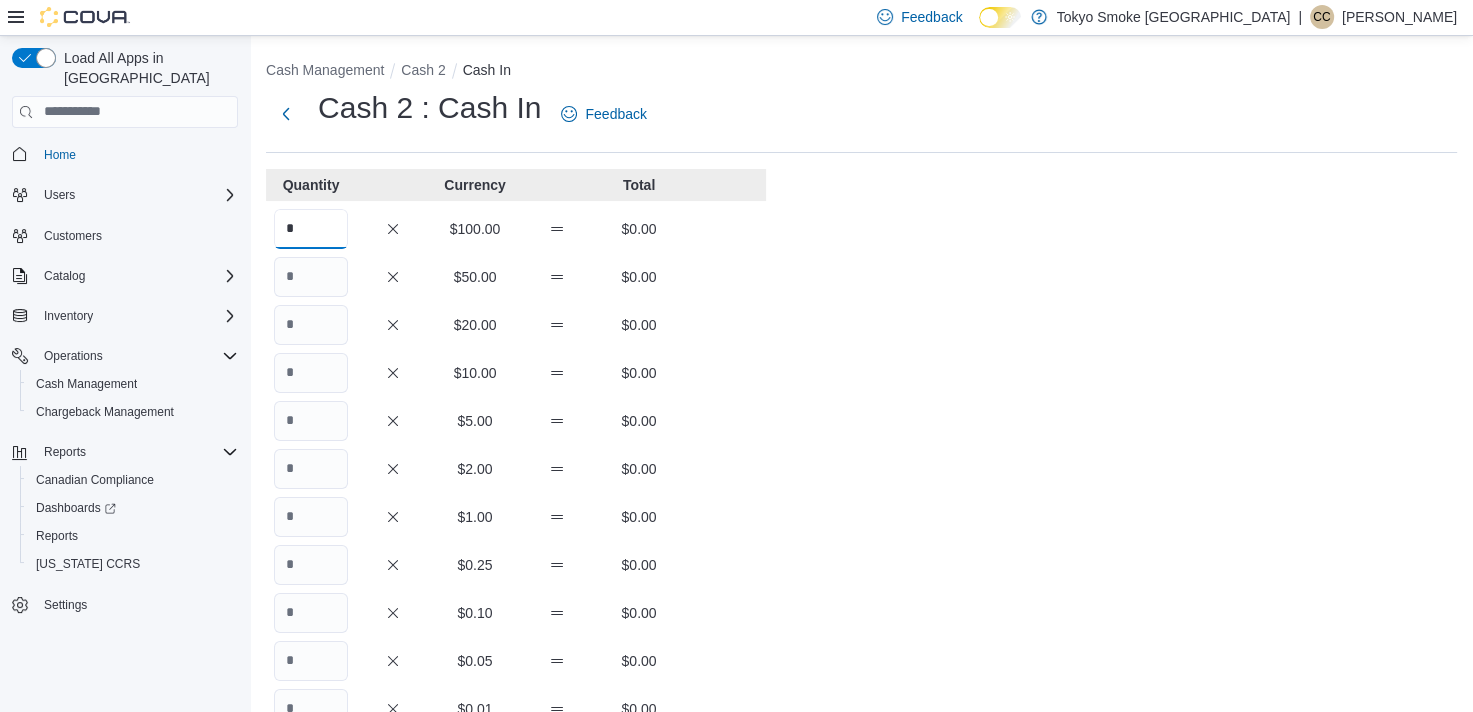type on "*" 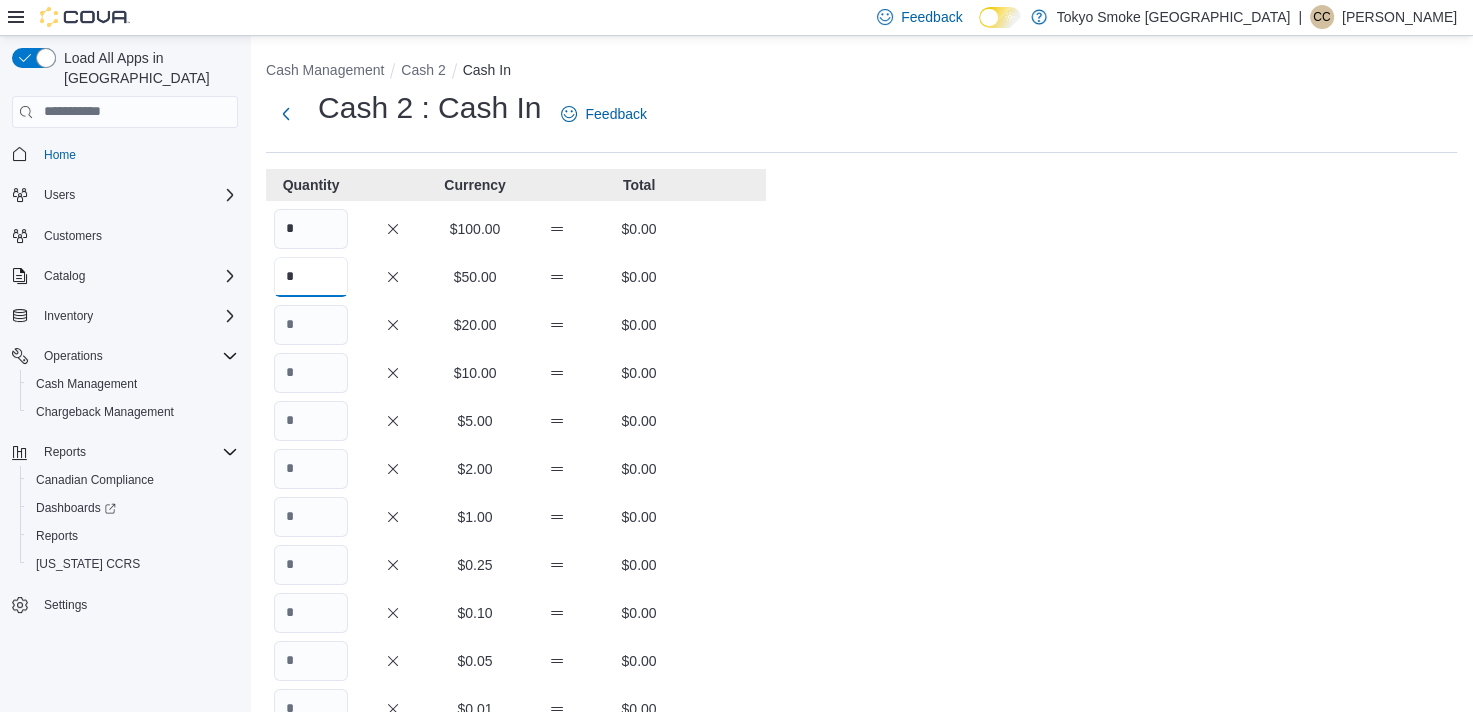 type on "*" 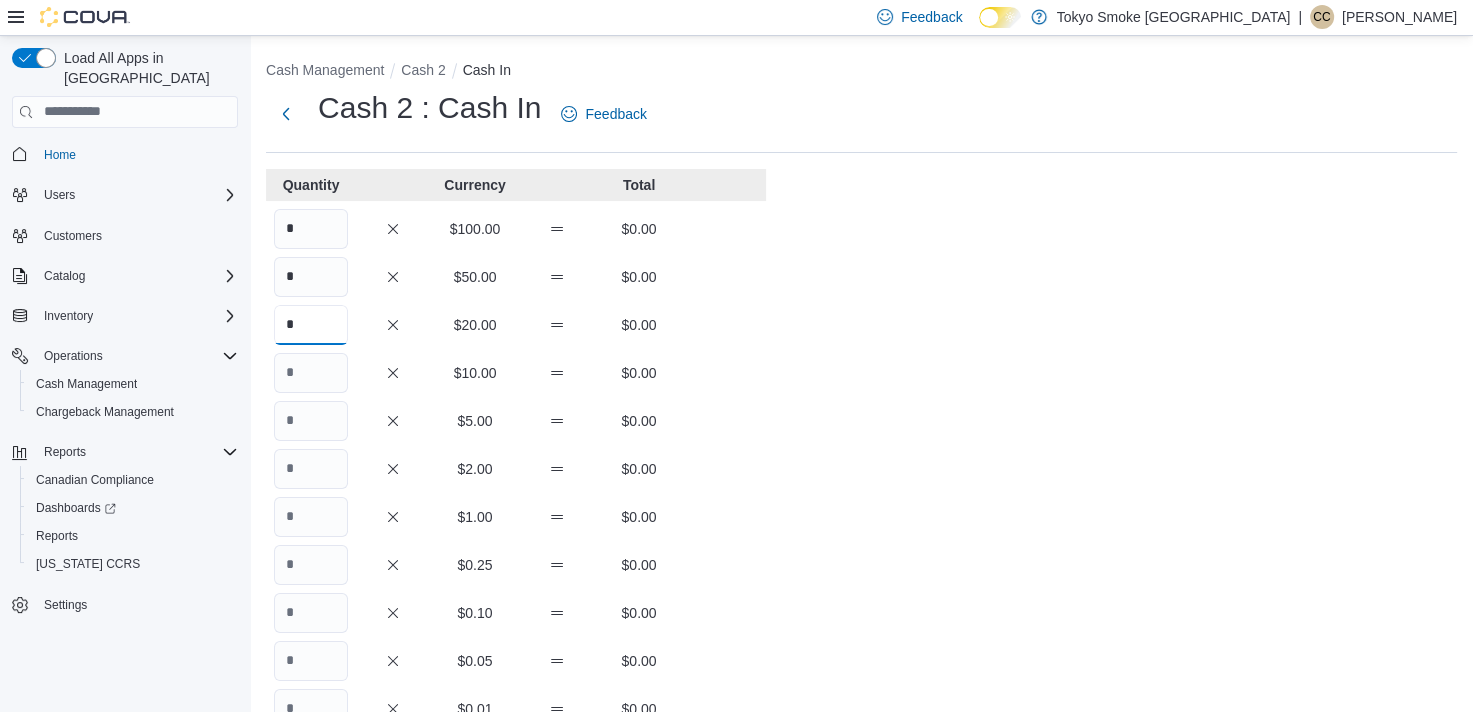type on "*" 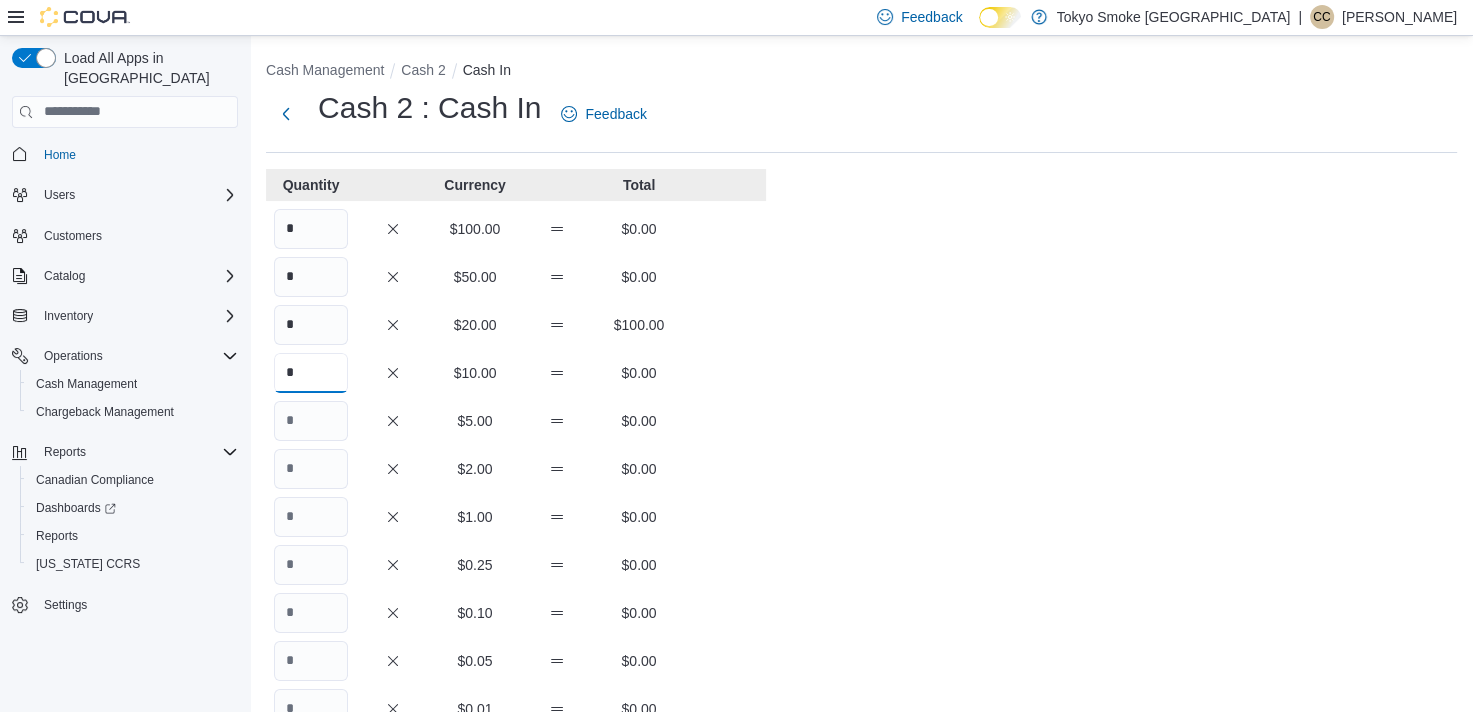 type on "*" 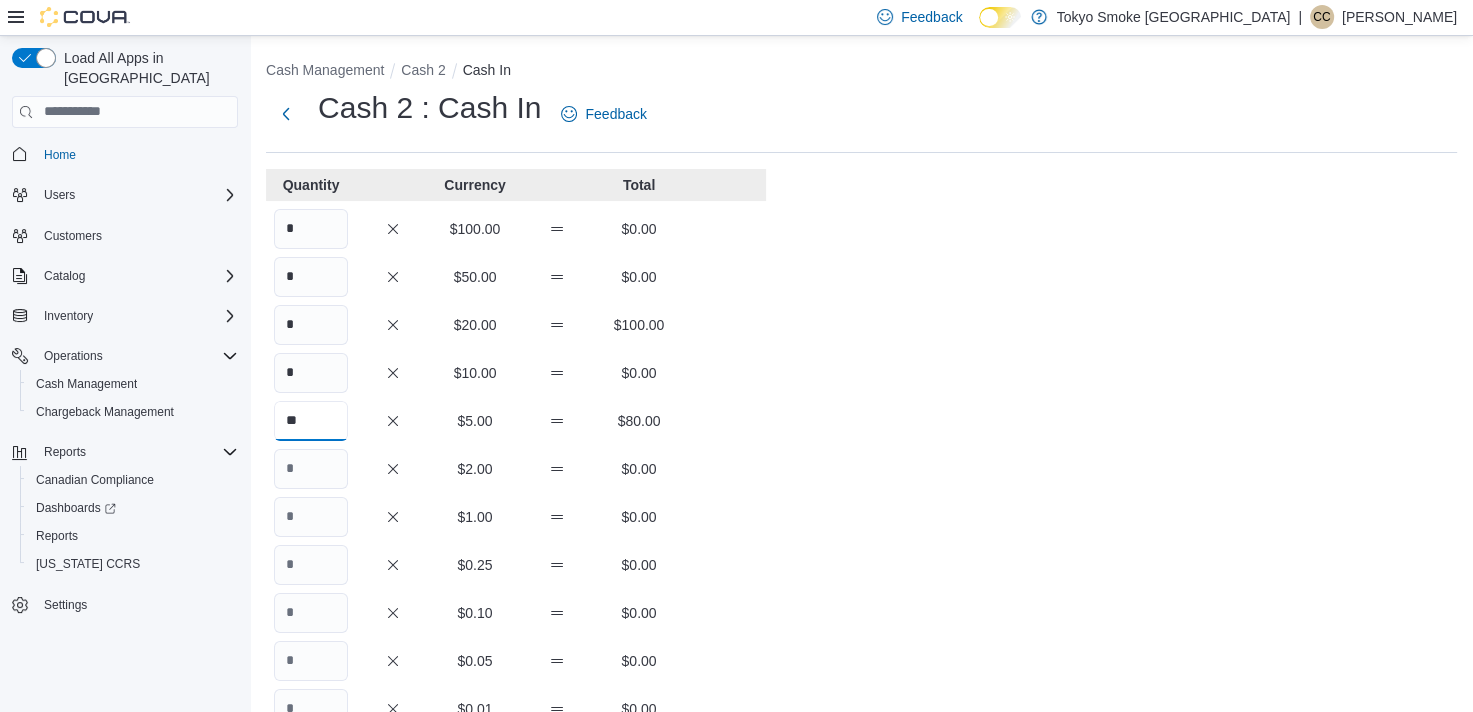 type on "**" 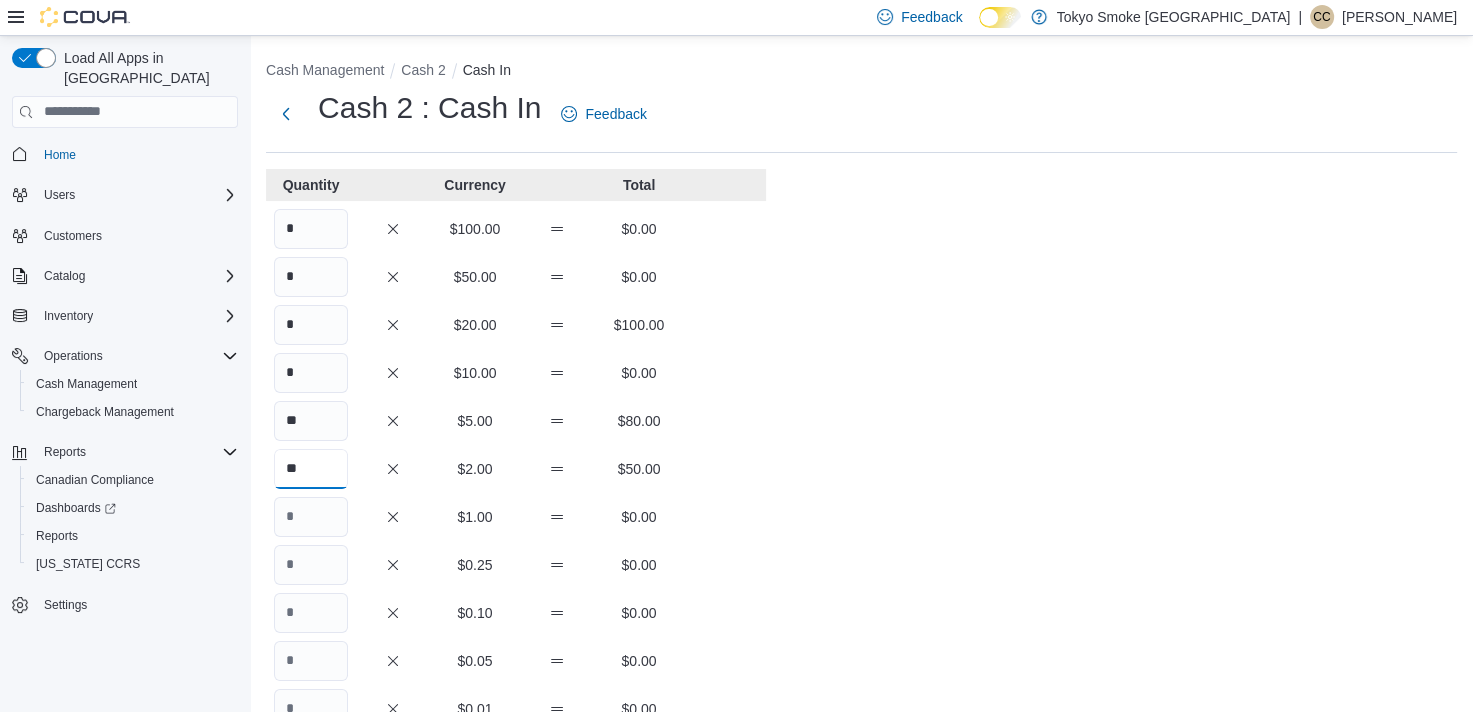 type on "**" 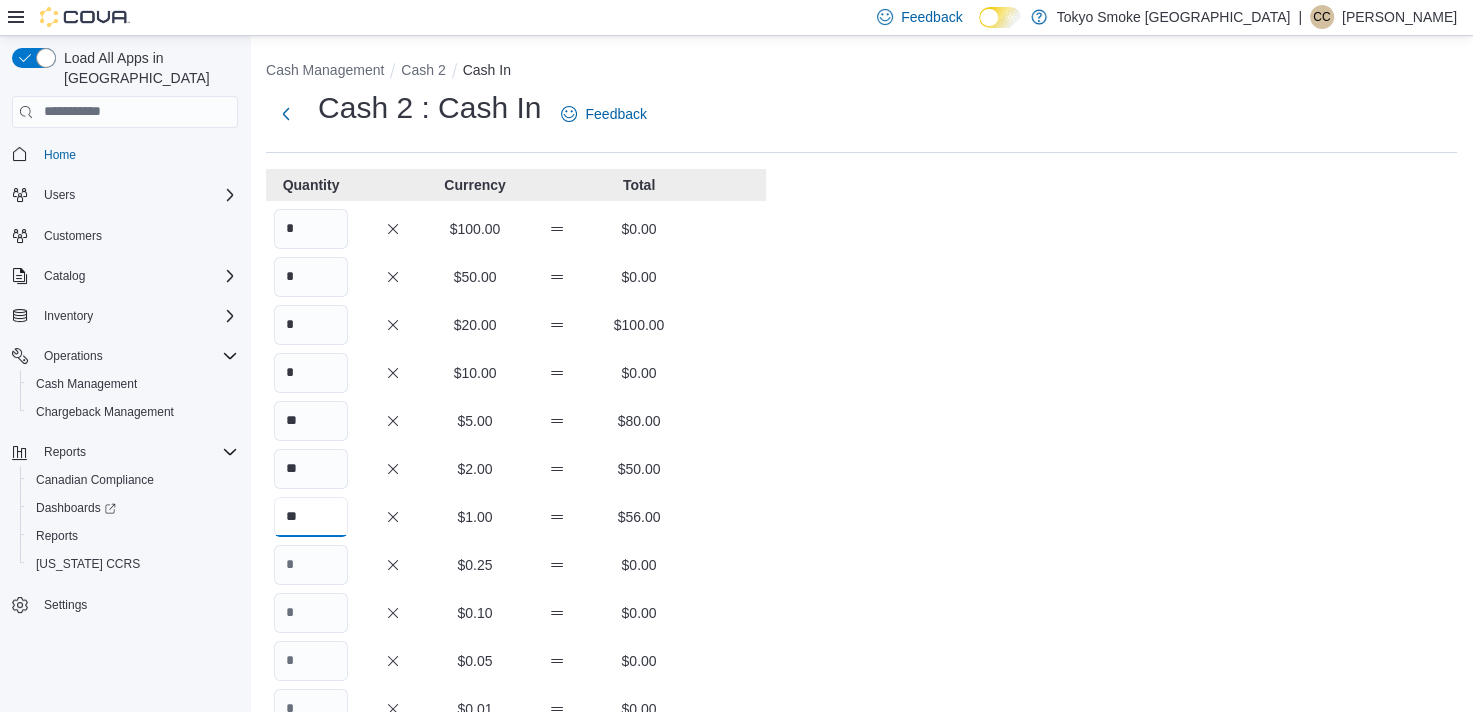 type on "**" 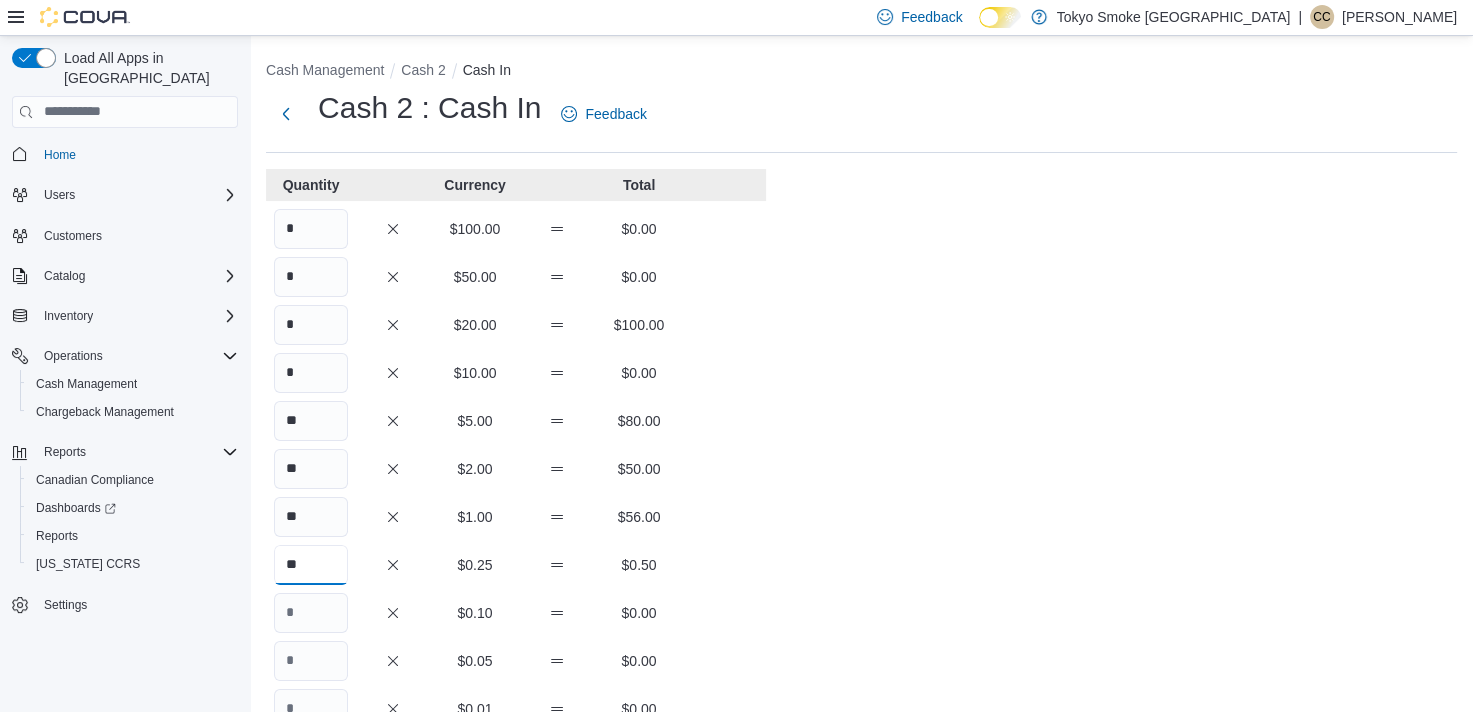 type on "**" 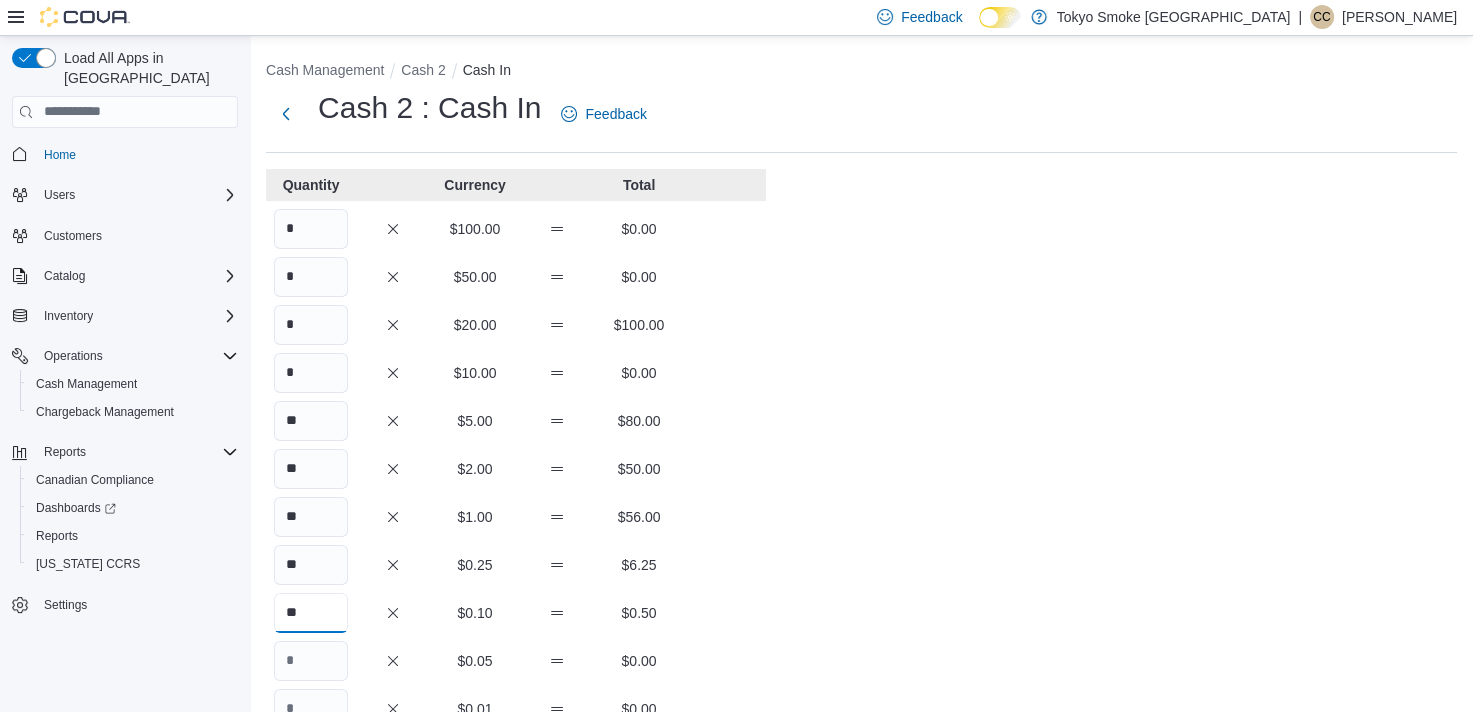 type on "**" 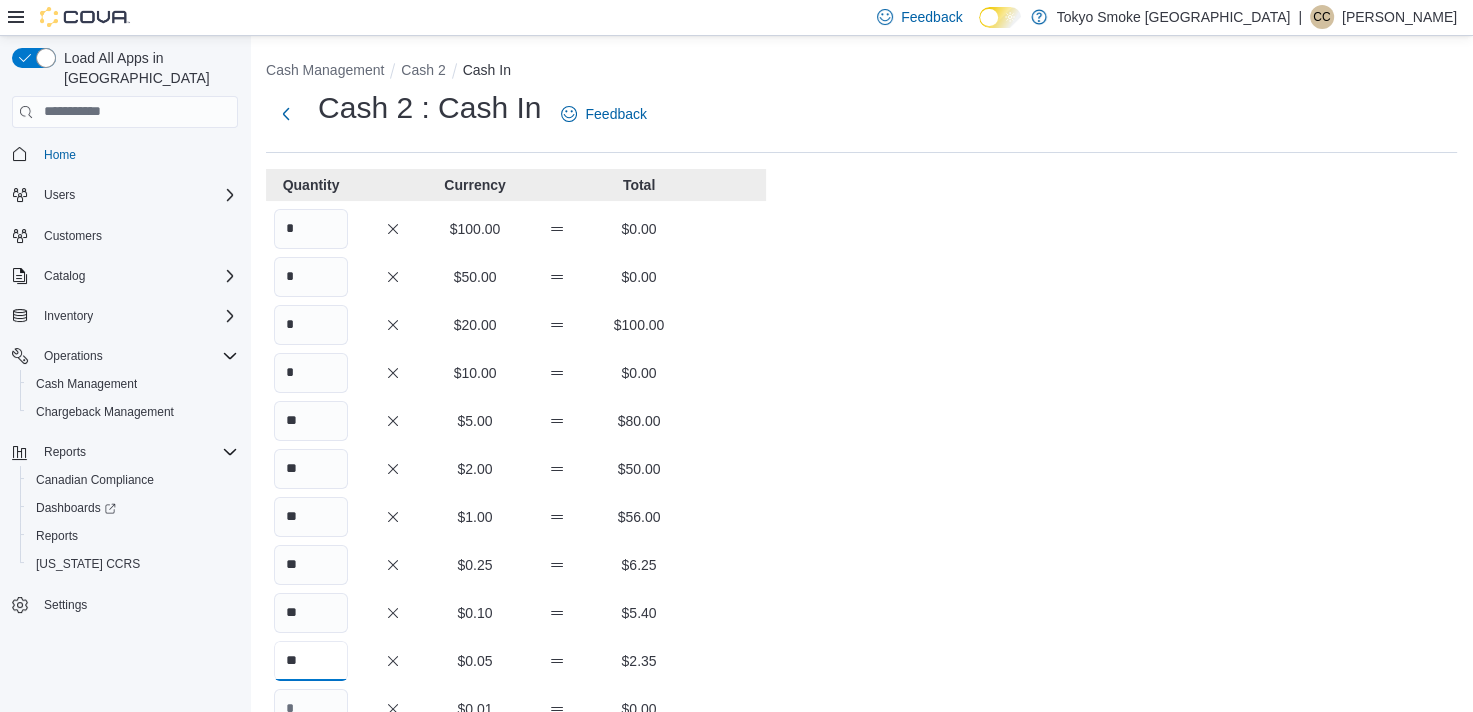 type on "**" 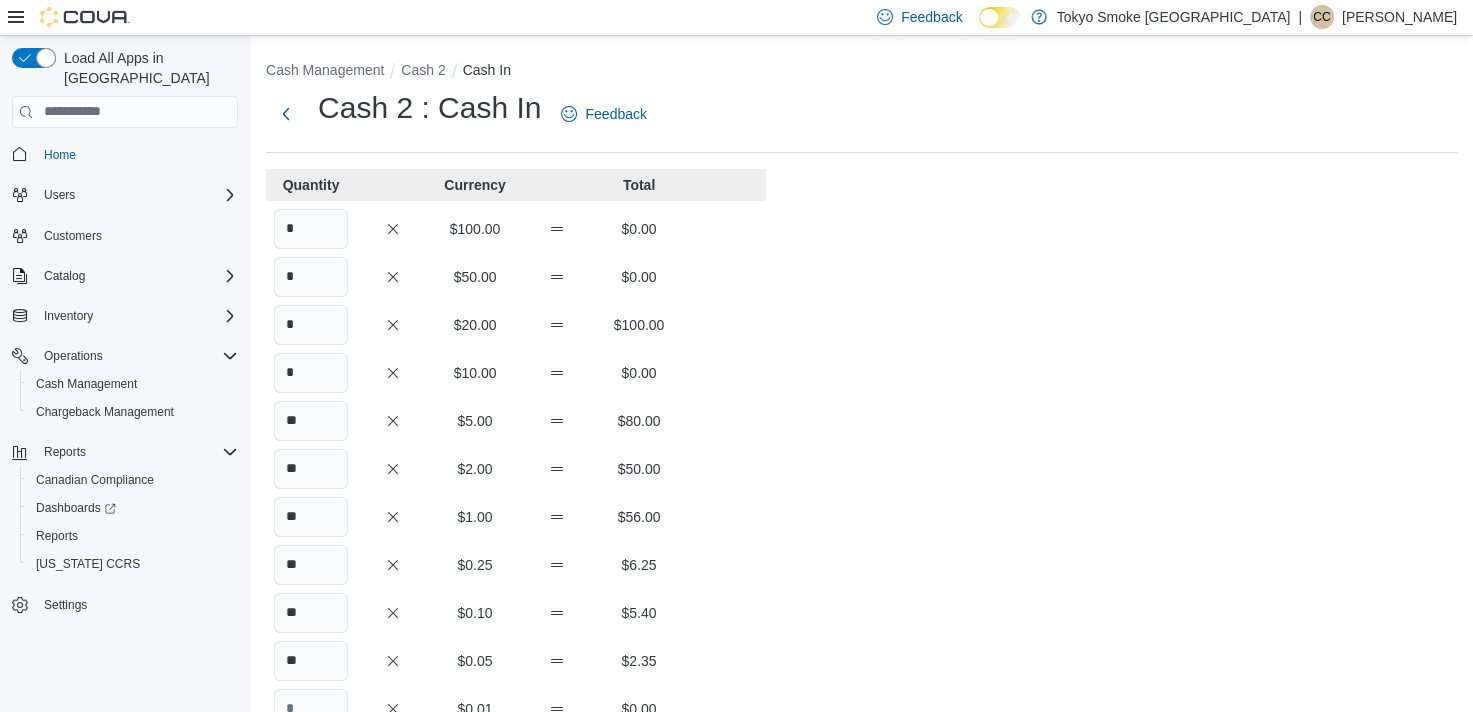 click on "** $1.00 $56.00" at bounding box center (516, 517) 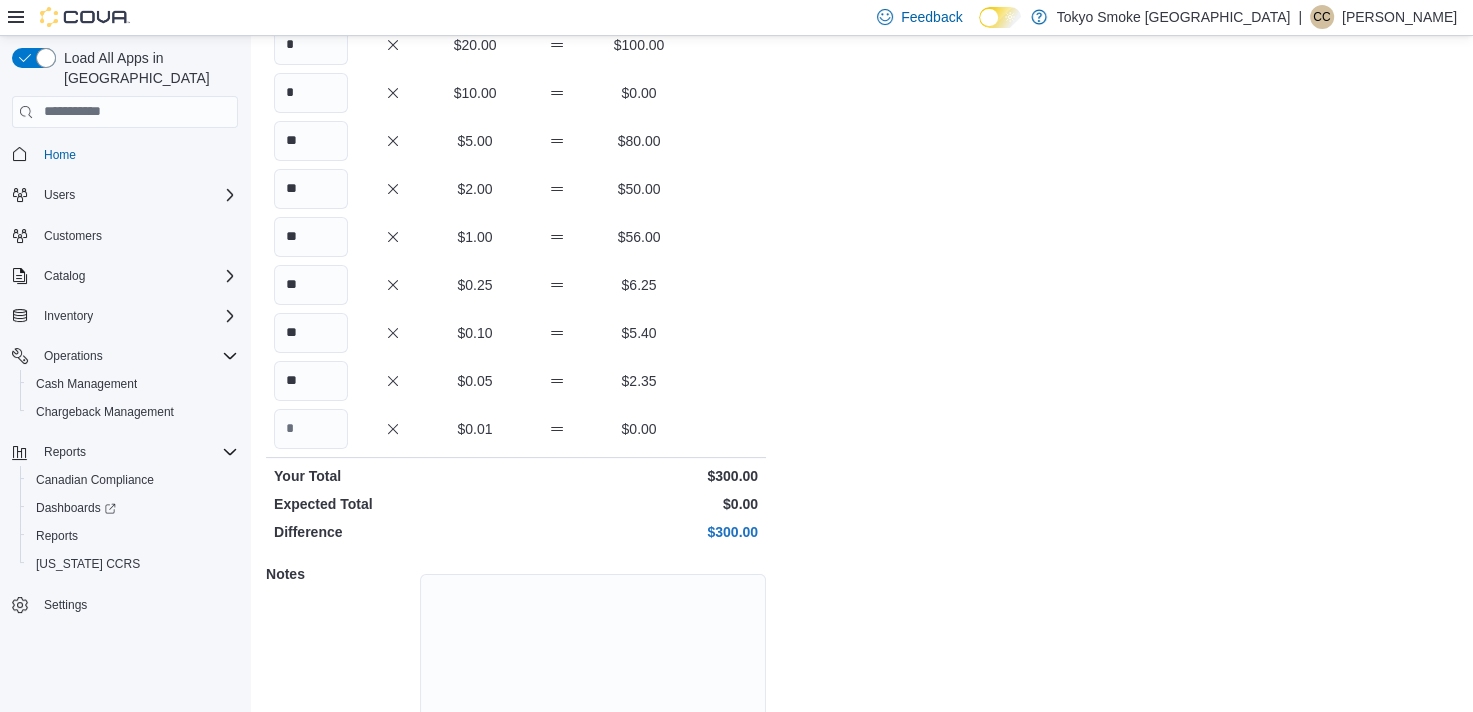 scroll, scrollTop: 367, scrollLeft: 0, axis: vertical 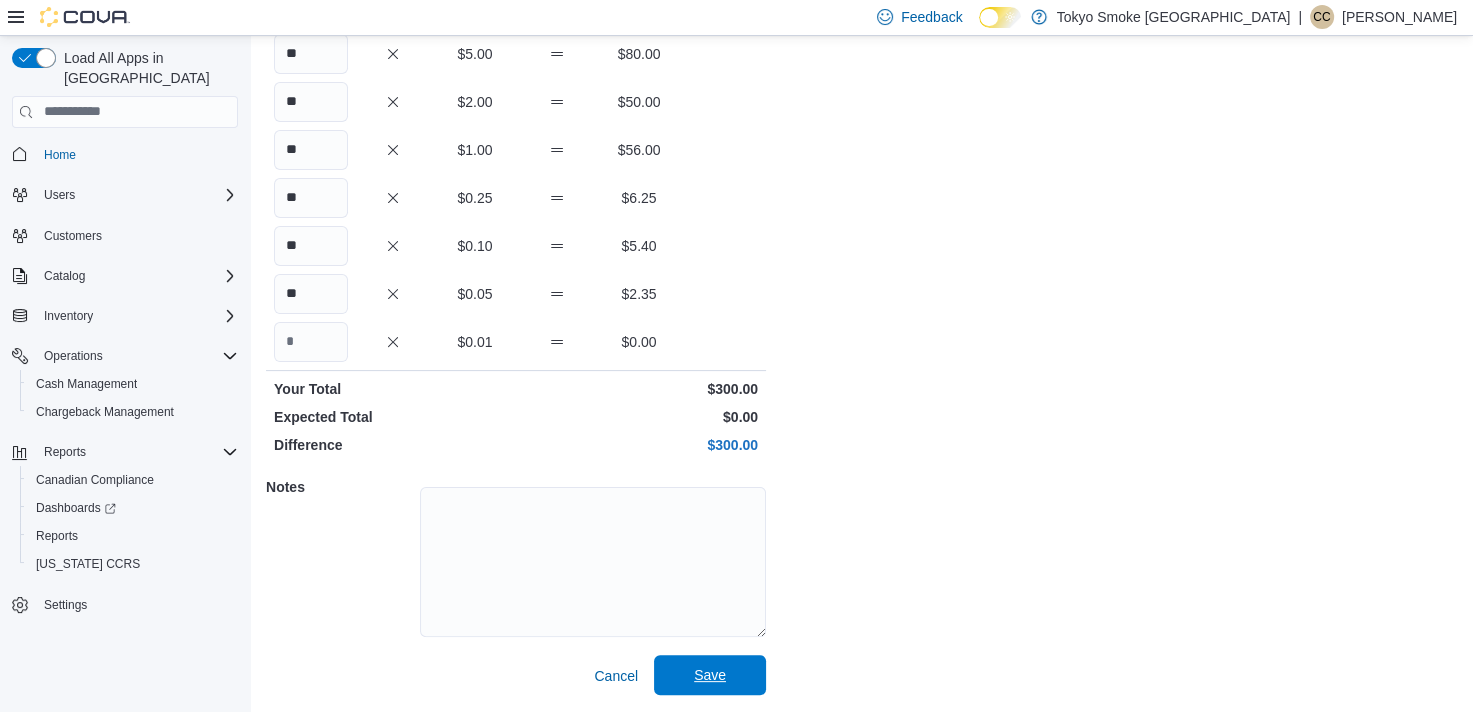 click on "Save" at bounding box center [710, 675] 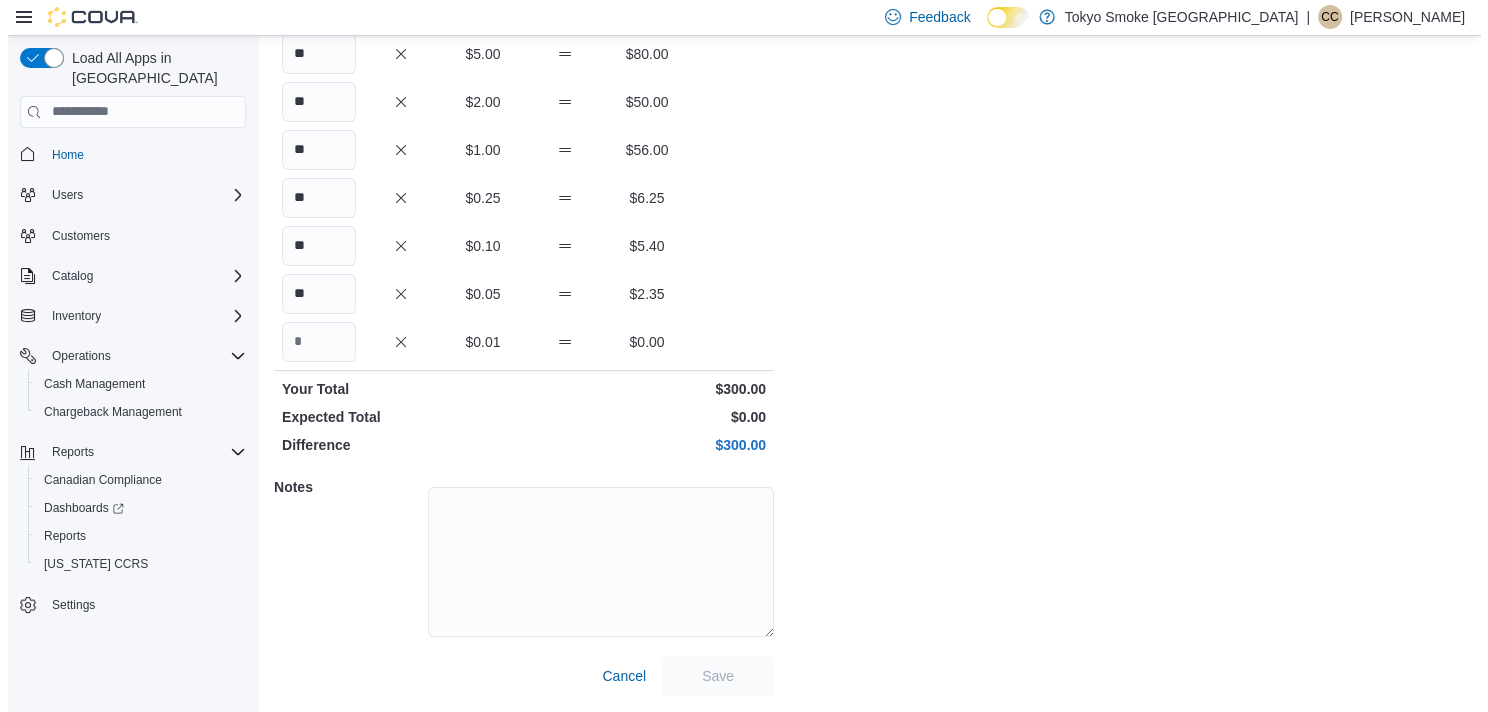 scroll, scrollTop: 0, scrollLeft: 0, axis: both 